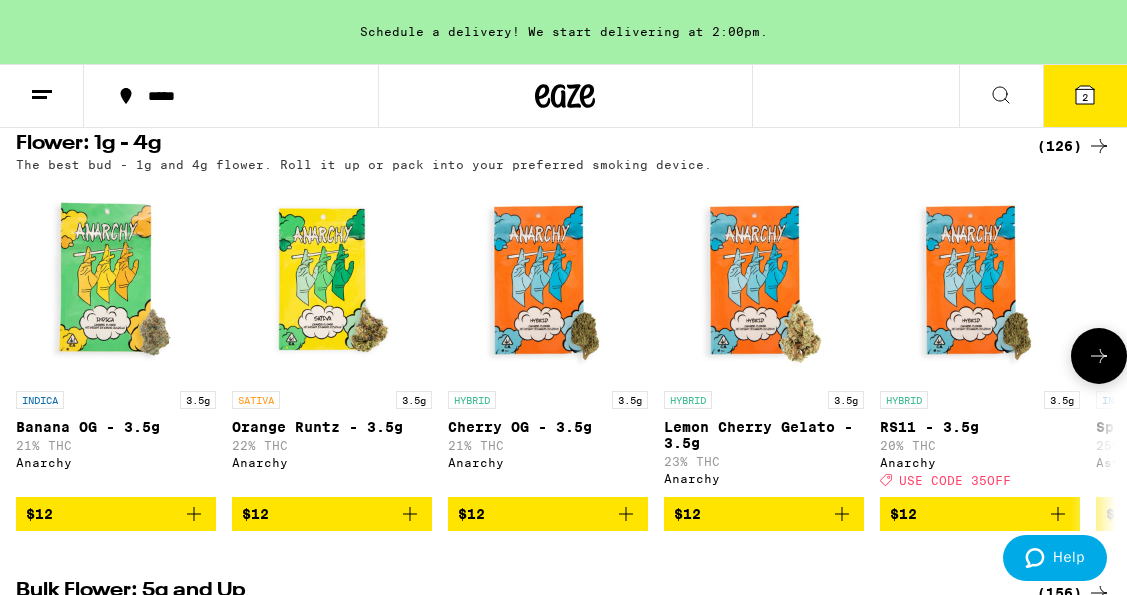 scroll, scrollTop: 1325, scrollLeft: 0, axis: vertical 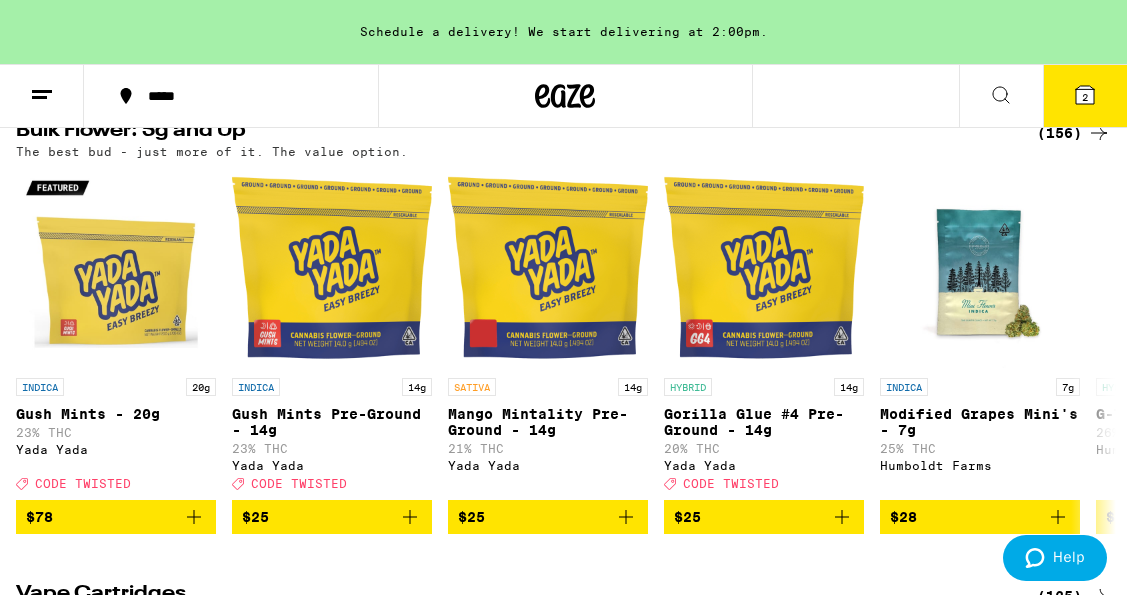 click on "(156)" at bounding box center (1074, 133) 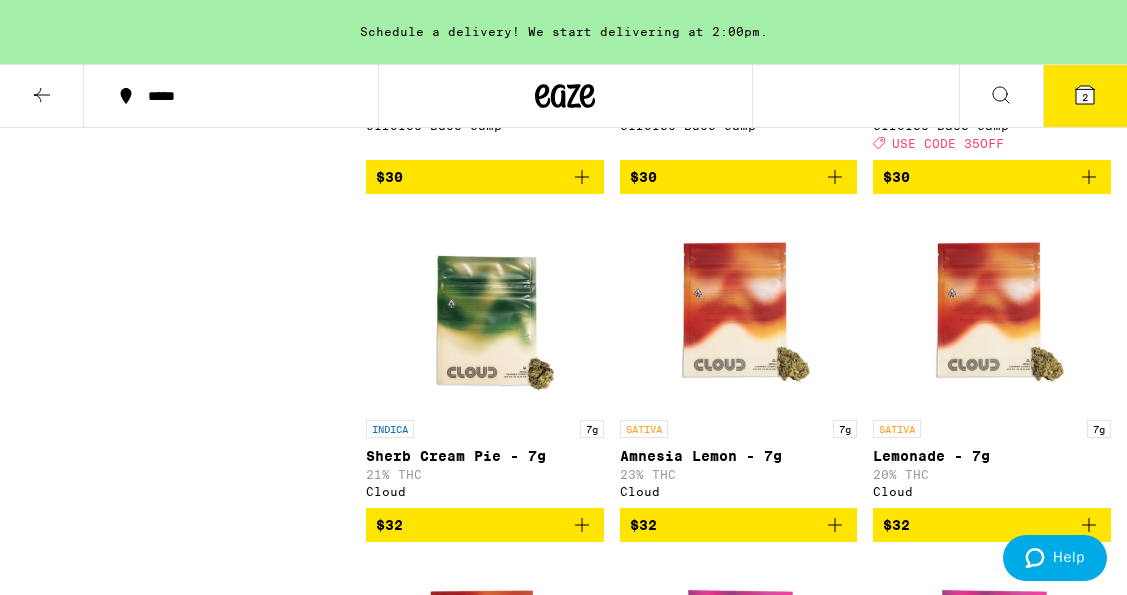 scroll, scrollTop: 0, scrollLeft: 0, axis: both 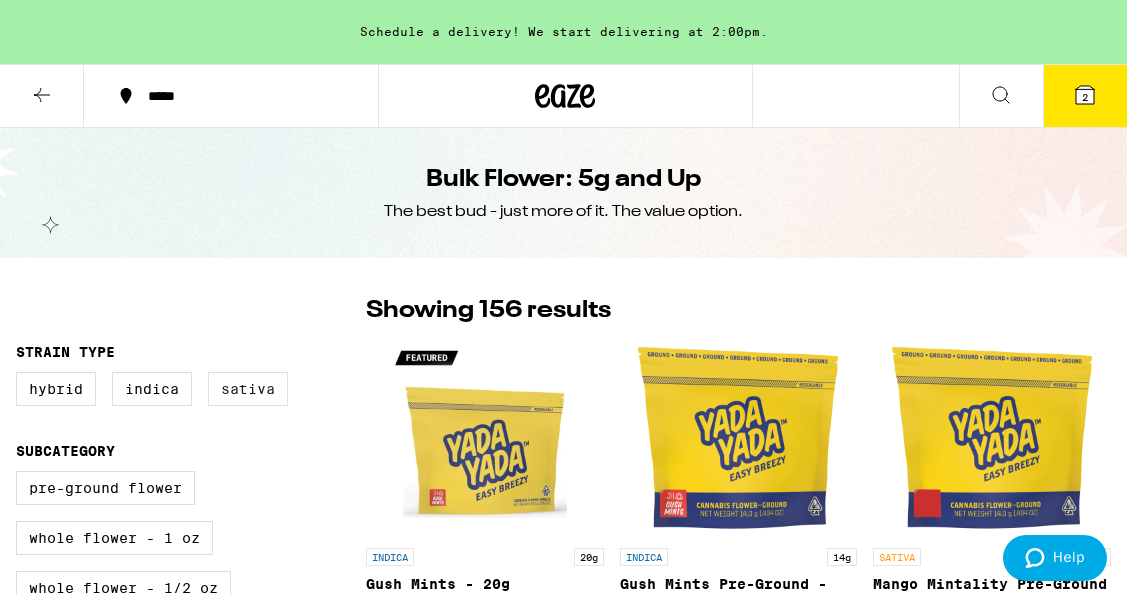 click on "Sativa" at bounding box center (248, 389) 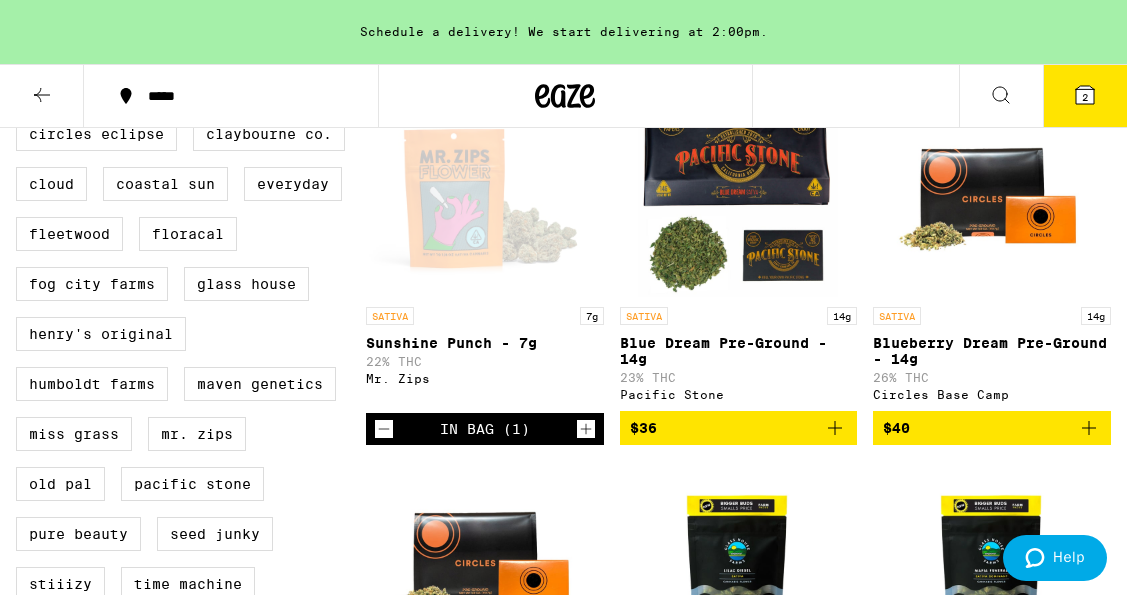 scroll, scrollTop: 955, scrollLeft: 0, axis: vertical 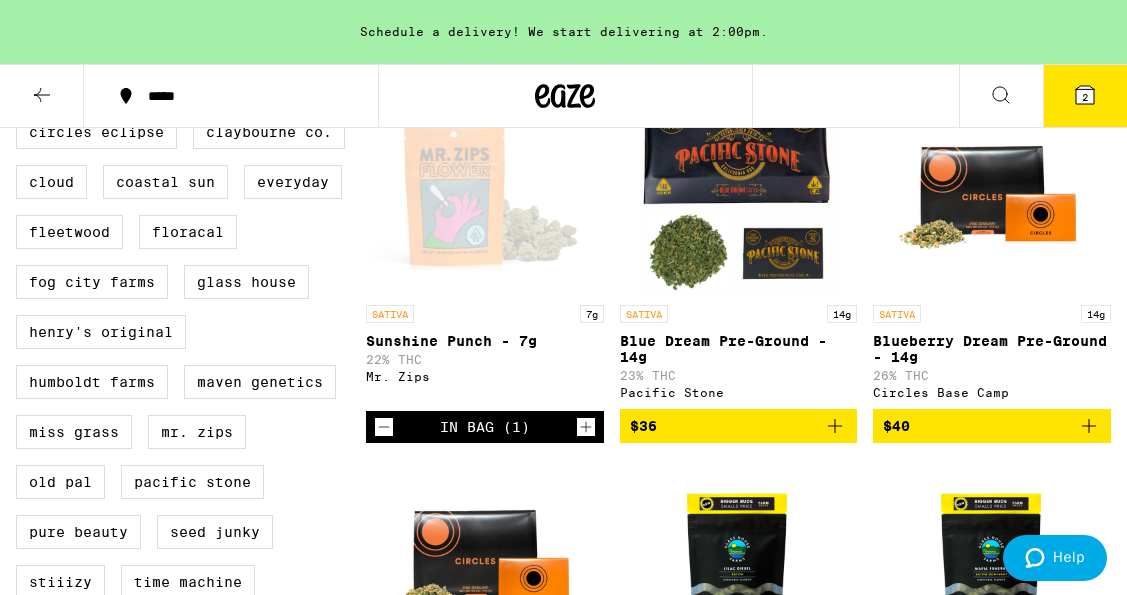 click 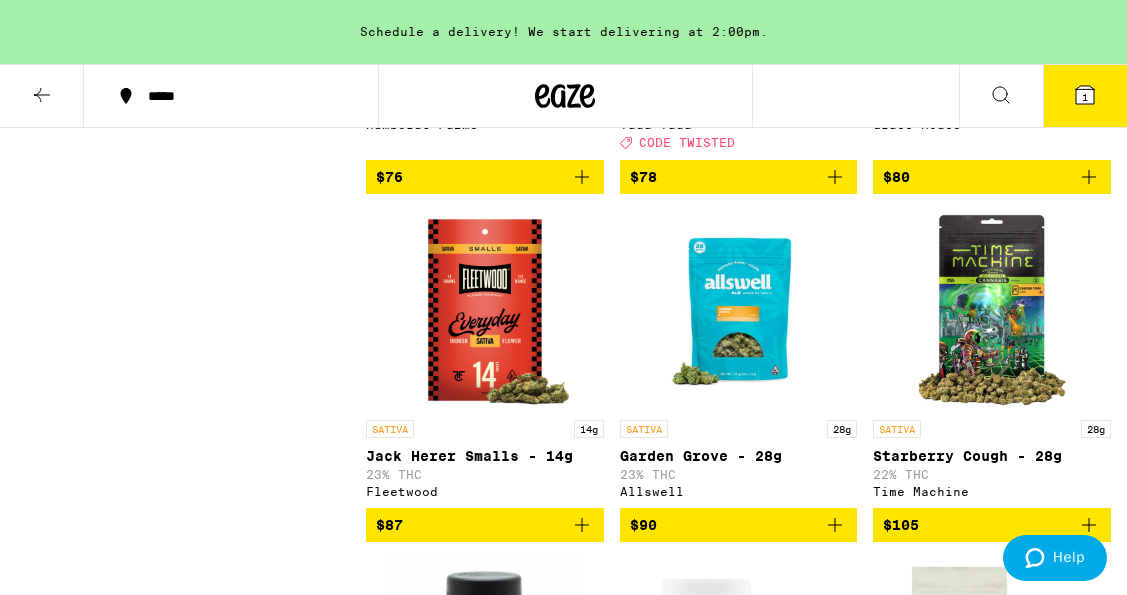 scroll, scrollTop: 4947, scrollLeft: 0, axis: vertical 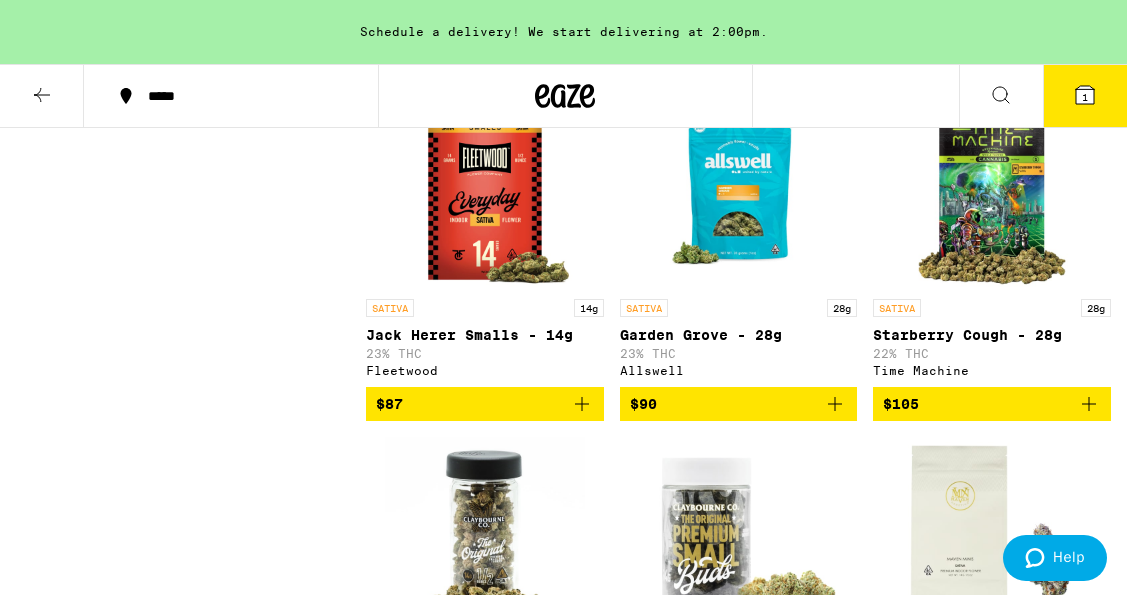 click 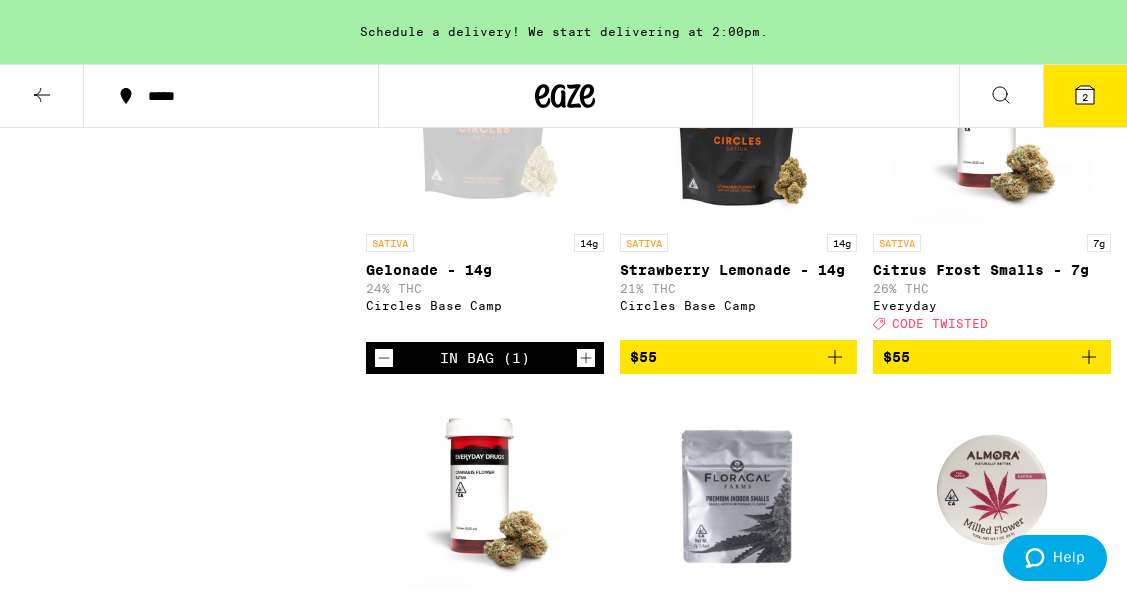 scroll, scrollTop: 2854, scrollLeft: 0, axis: vertical 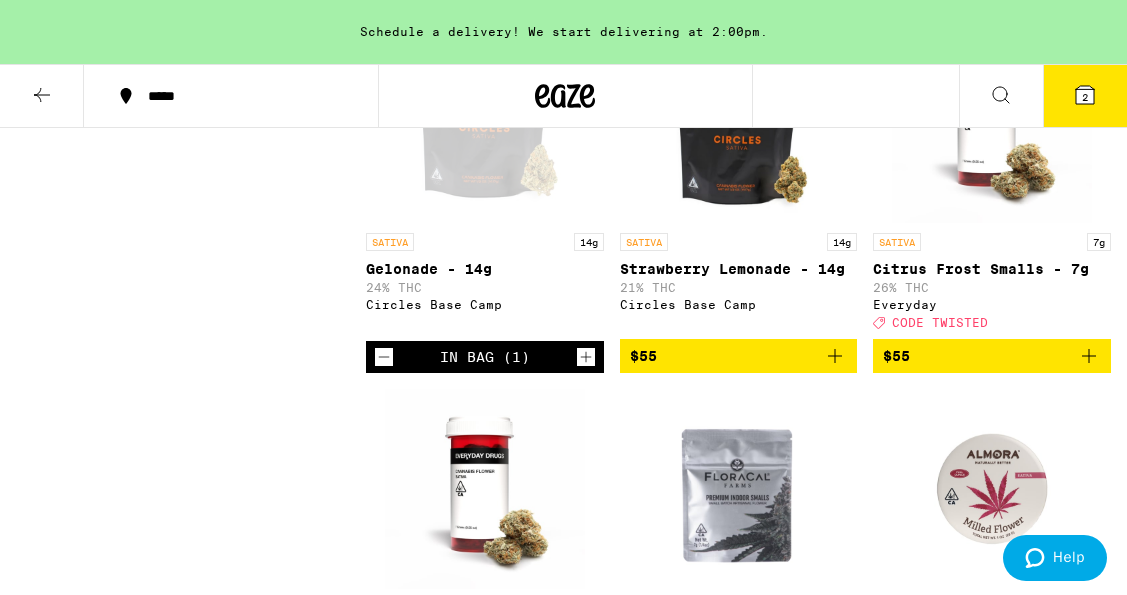 click 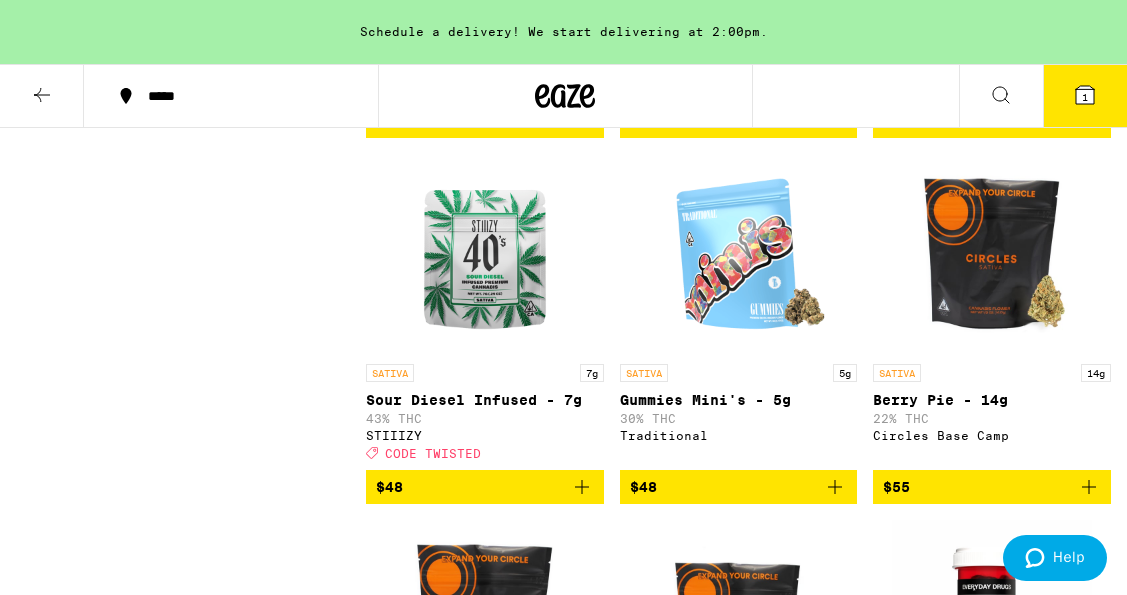 scroll, scrollTop: 2358, scrollLeft: 0, axis: vertical 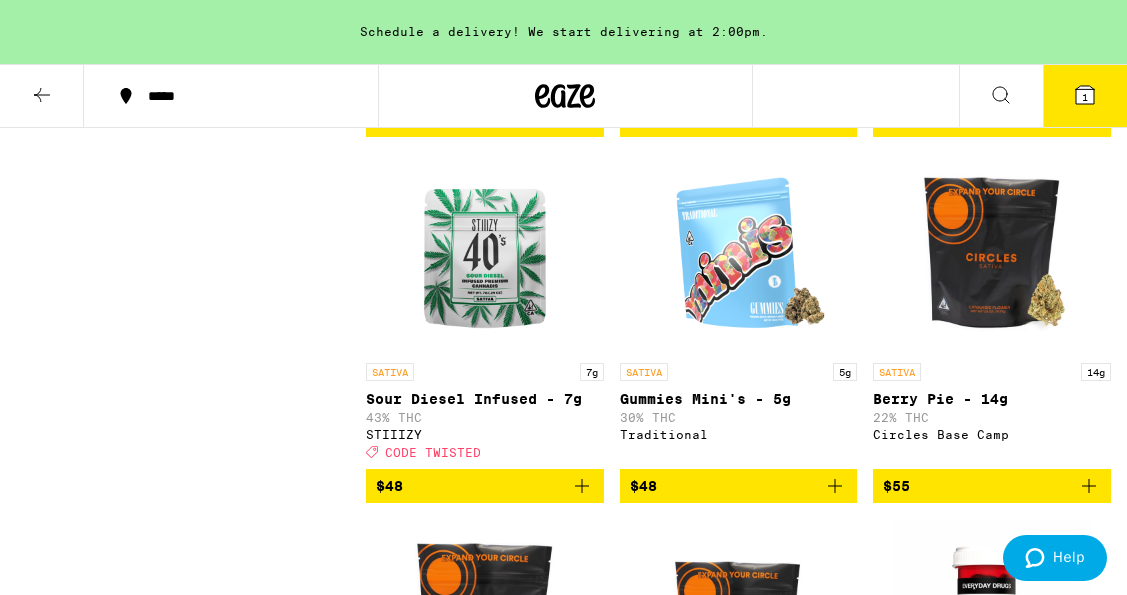 click 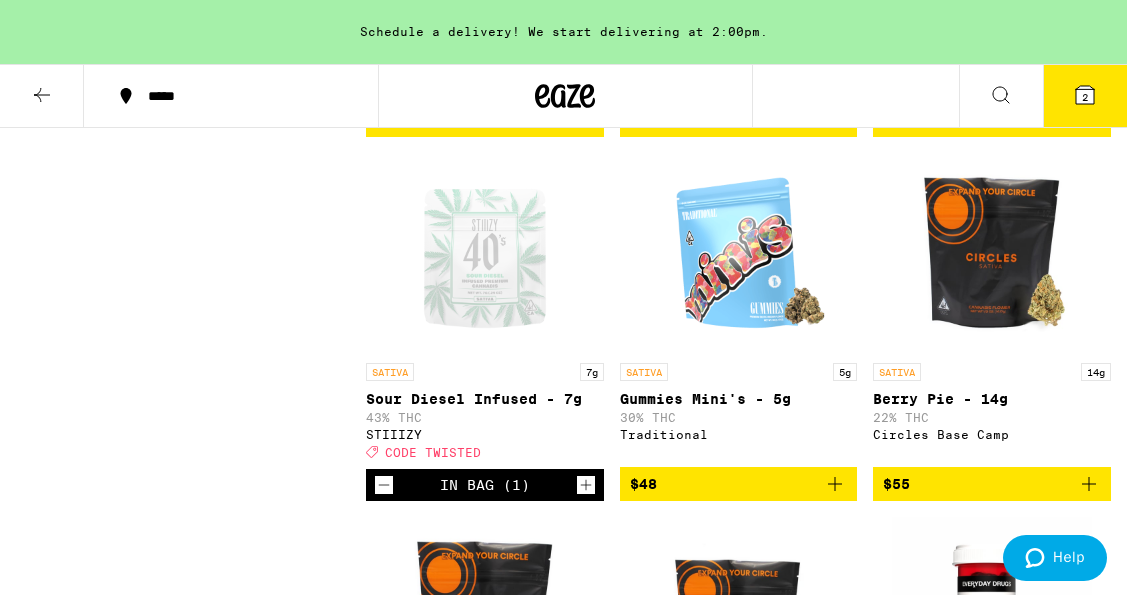 click 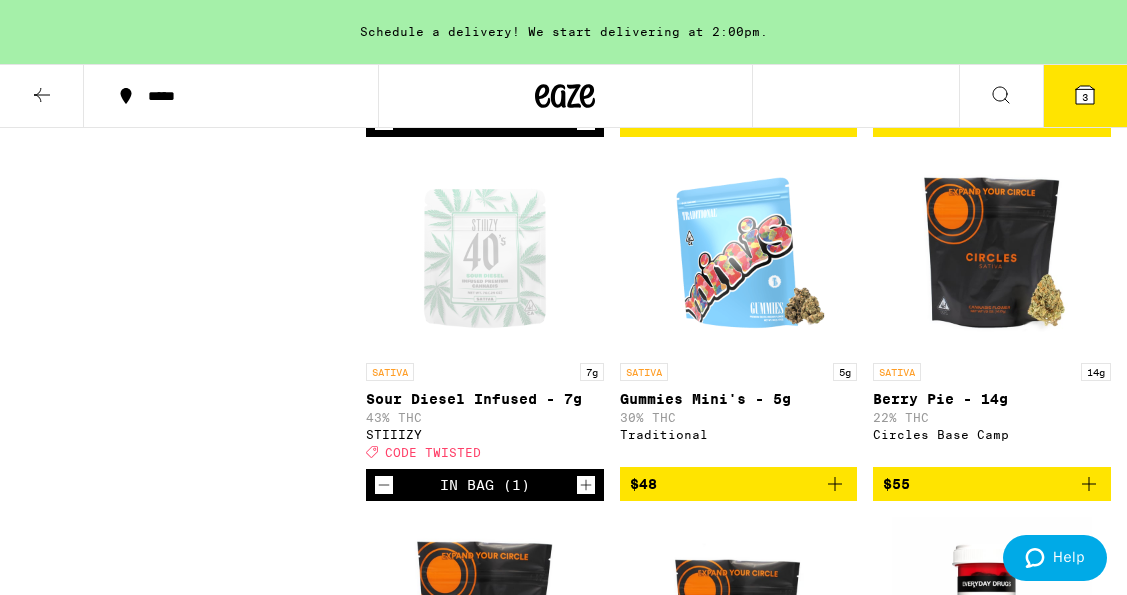 click 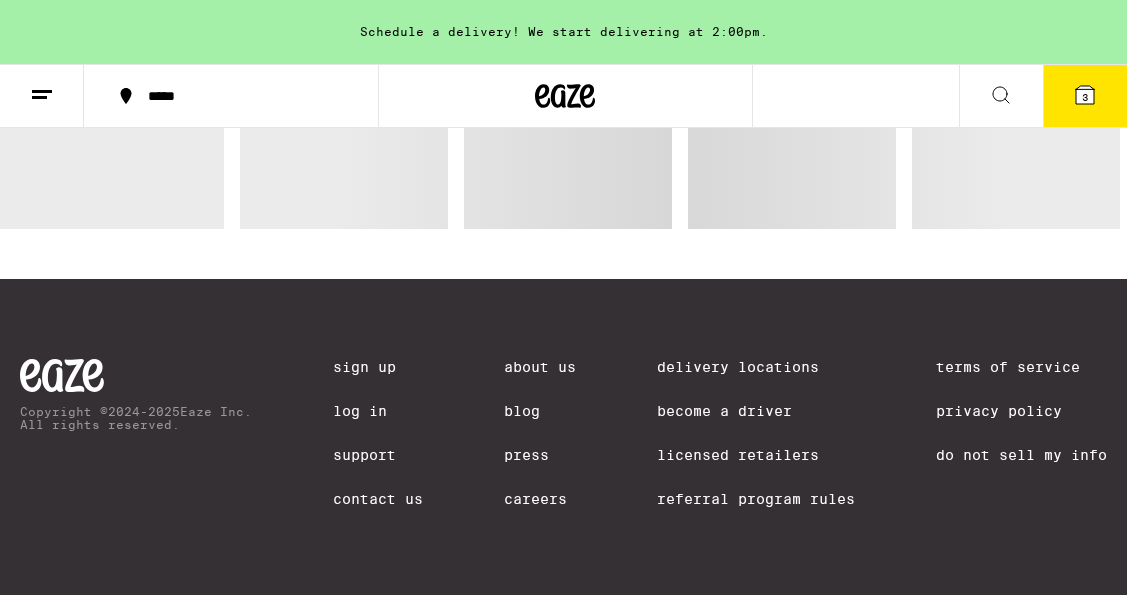 scroll, scrollTop: 0, scrollLeft: 0, axis: both 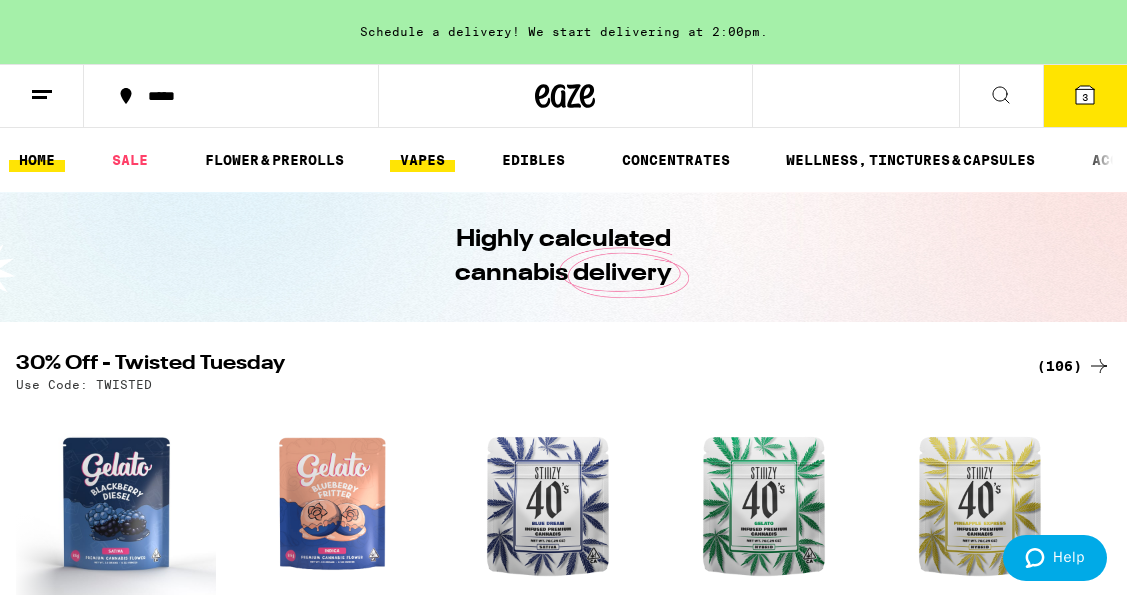 click on "VAPES" at bounding box center (422, 160) 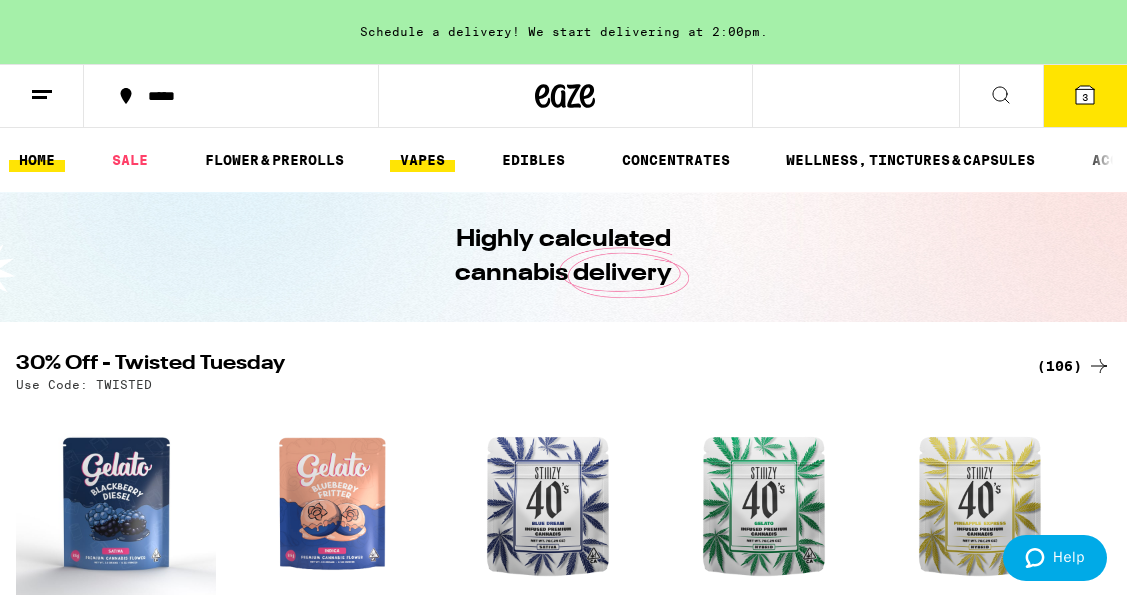 scroll, scrollTop: 0, scrollLeft: 0, axis: both 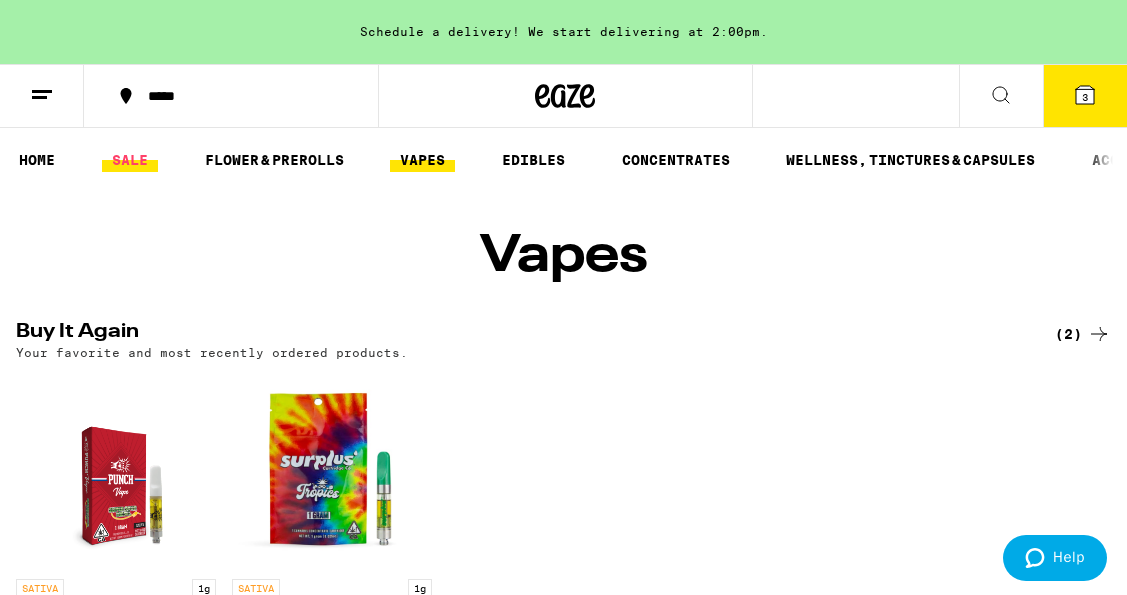 click on "SALE" at bounding box center [130, 160] 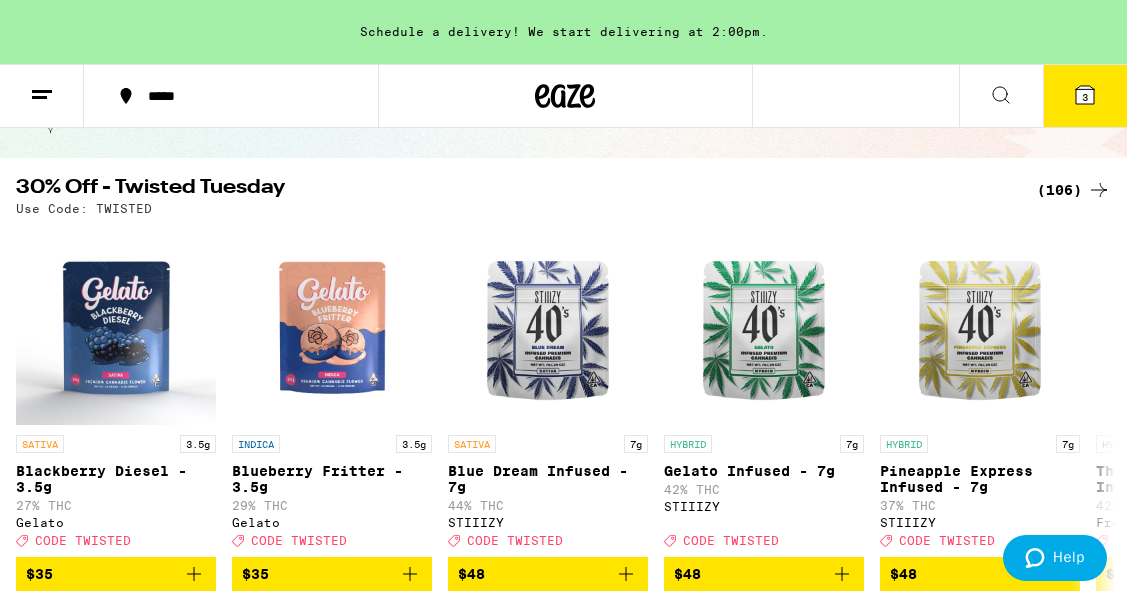 scroll, scrollTop: 161, scrollLeft: 0, axis: vertical 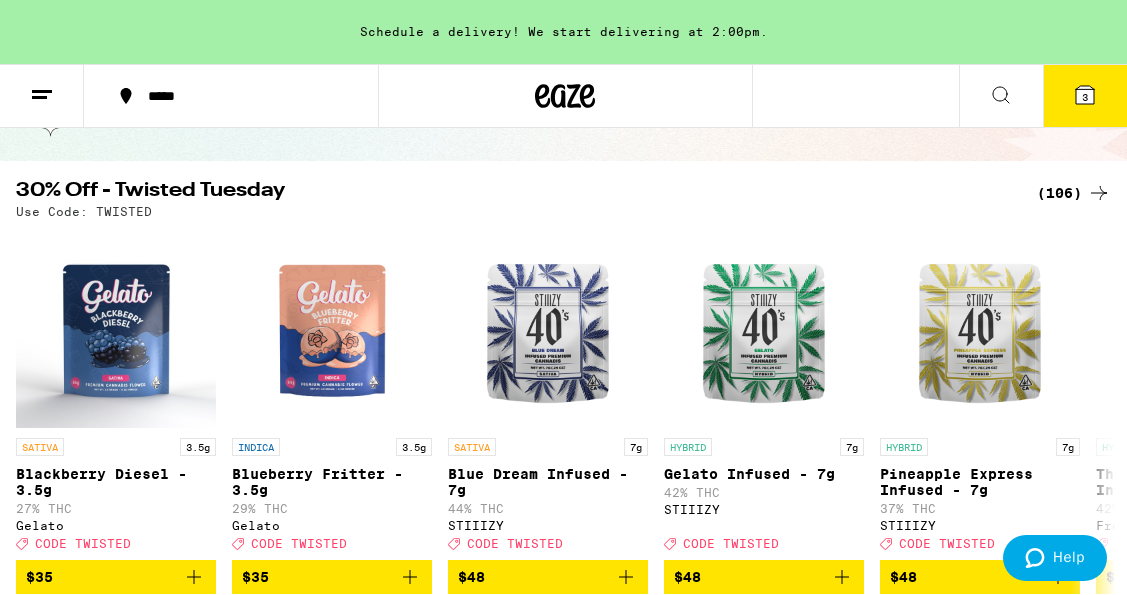 click on "(106)" at bounding box center [1074, 193] 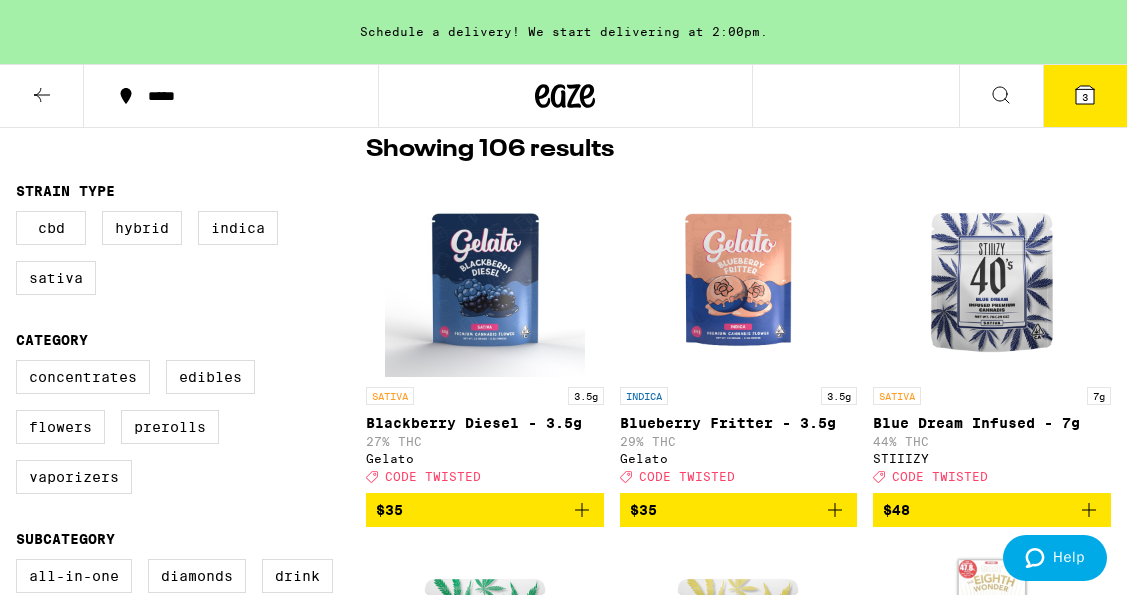 scroll, scrollTop: 0, scrollLeft: 0, axis: both 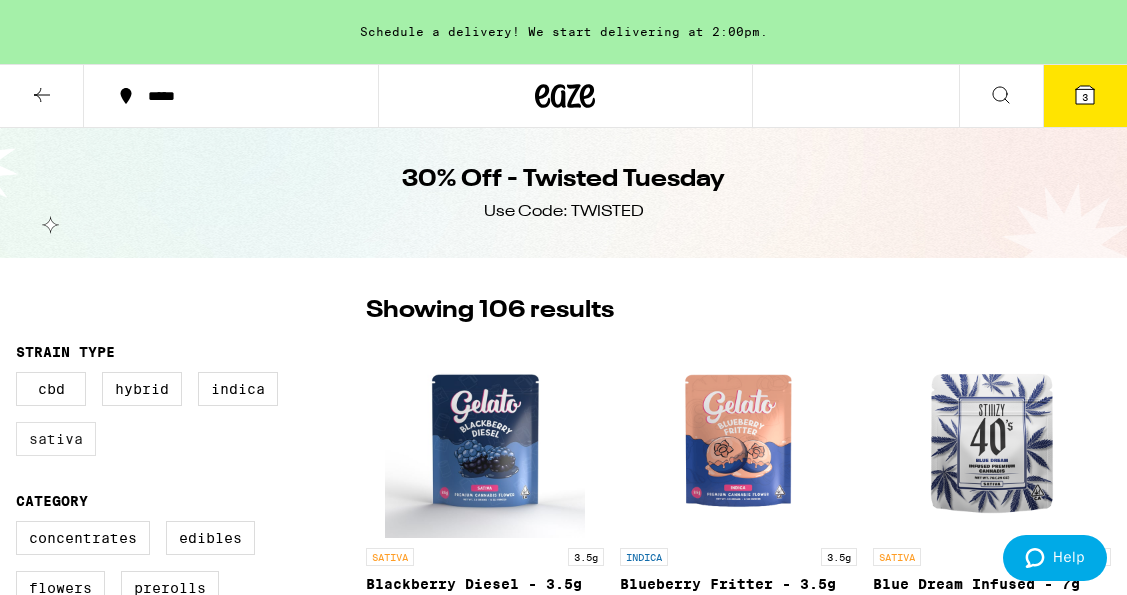 click on "Sativa" at bounding box center [56, 439] 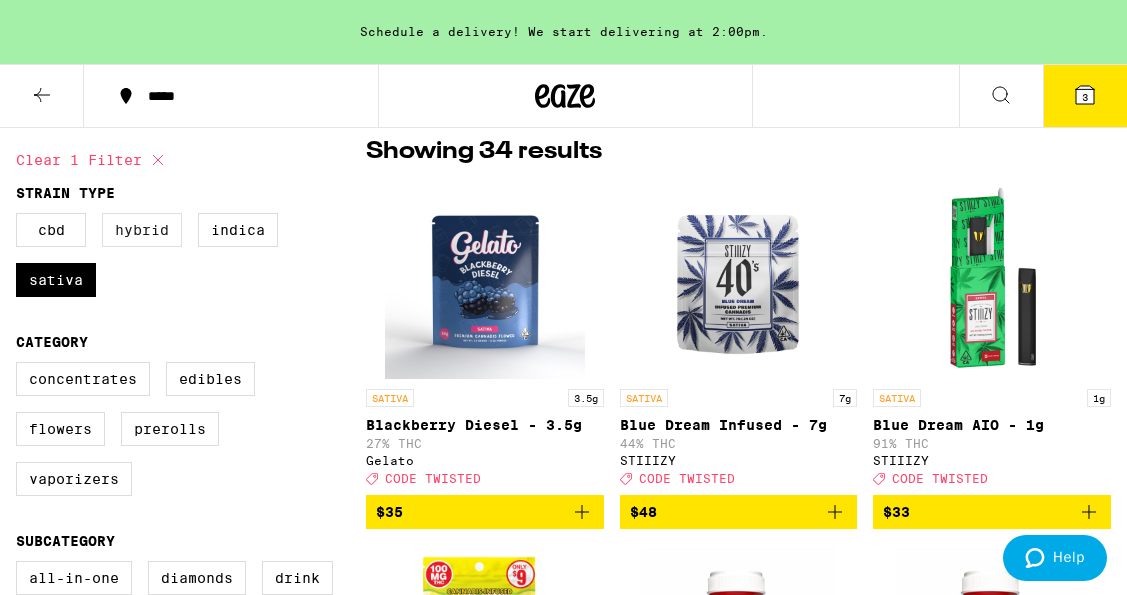 scroll, scrollTop: 161, scrollLeft: 0, axis: vertical 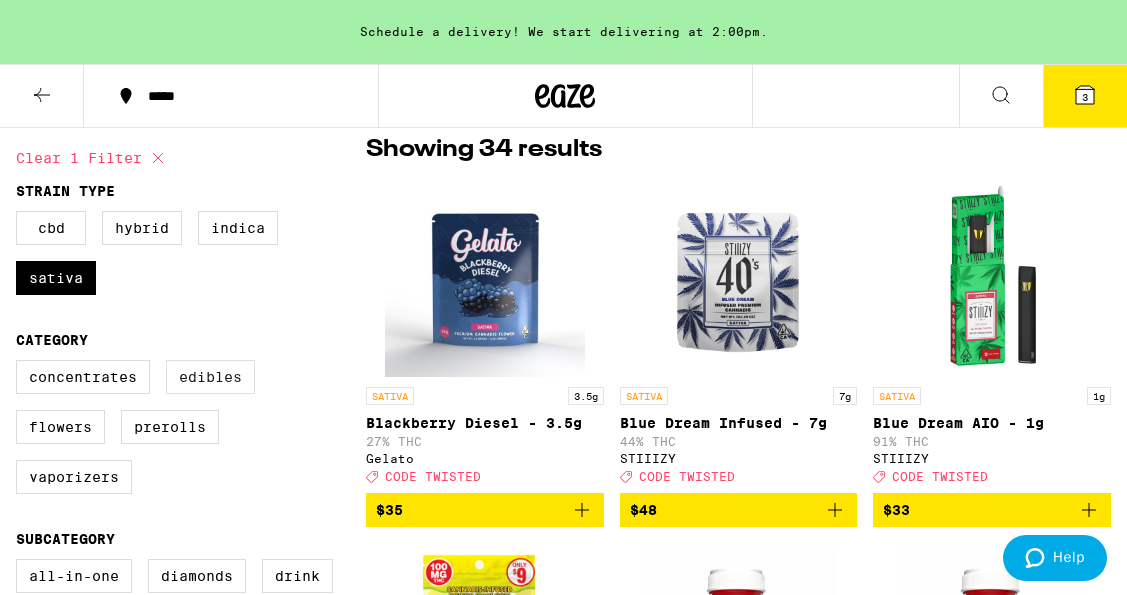 click on "Edibles" at bounding box center [210, 377] 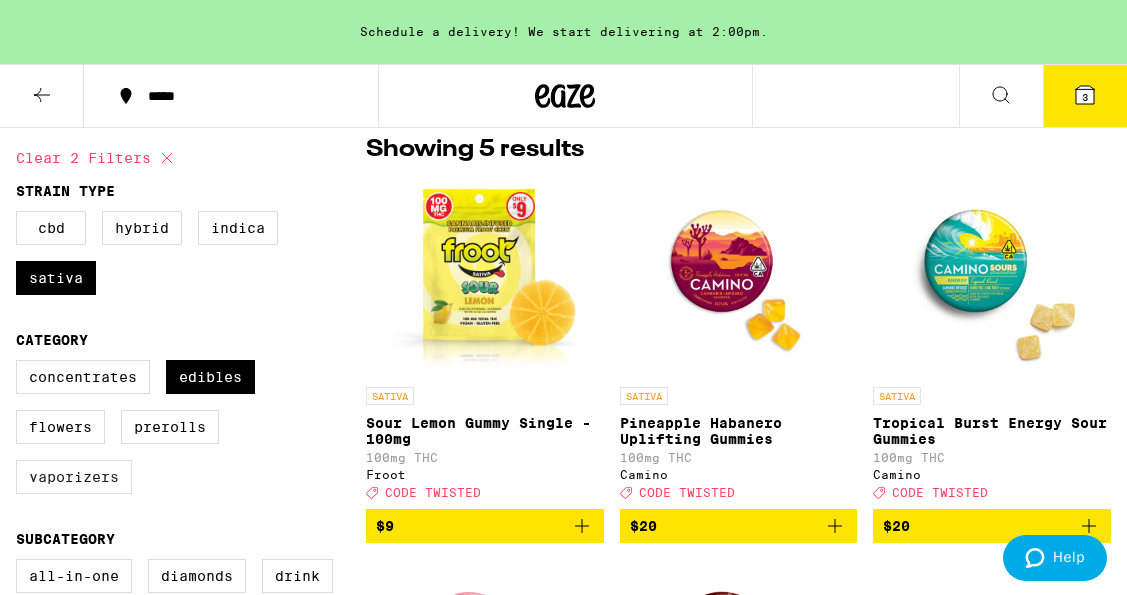 click on "Vaporizers" at bounding box center [74, 477] 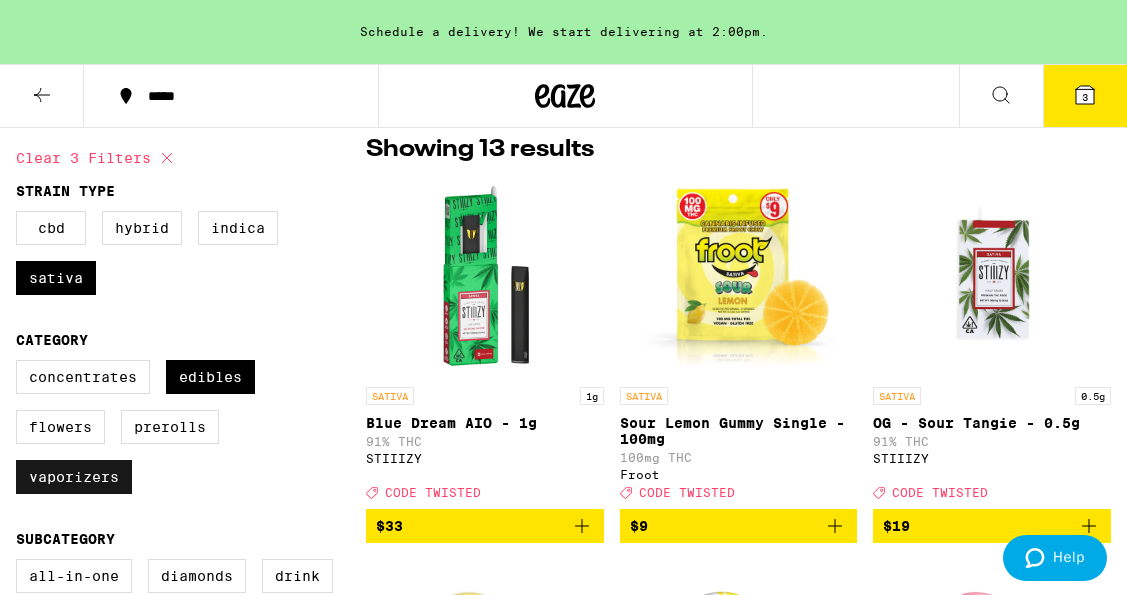 click on "Vaporizers" at bounding box center [74, 477] 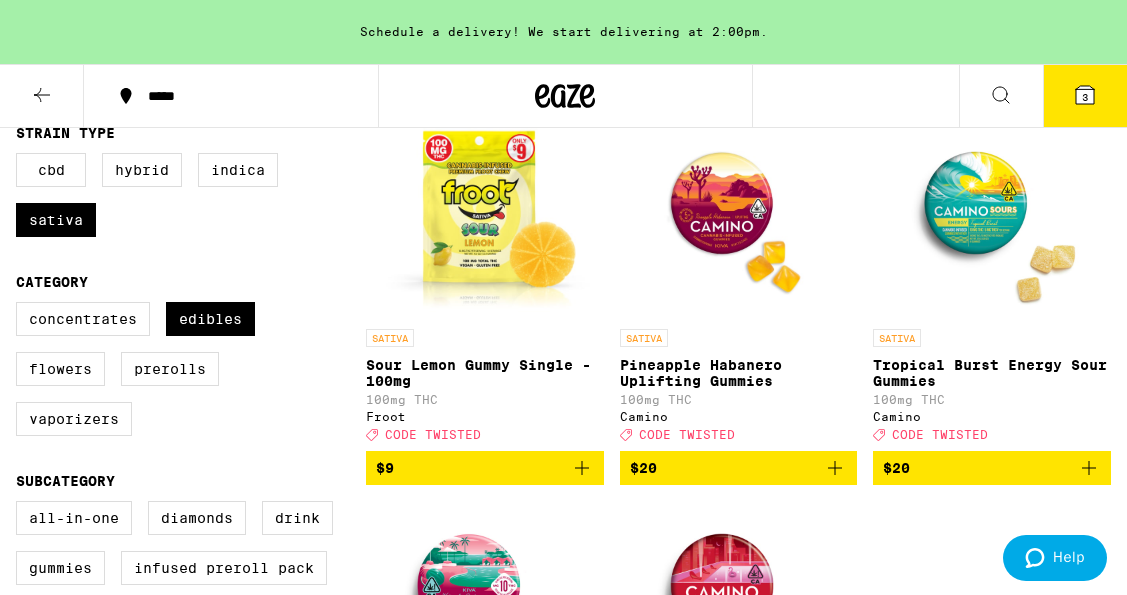 scroll, scrollTop: 201, scrollLeft: 0, axis: vertical 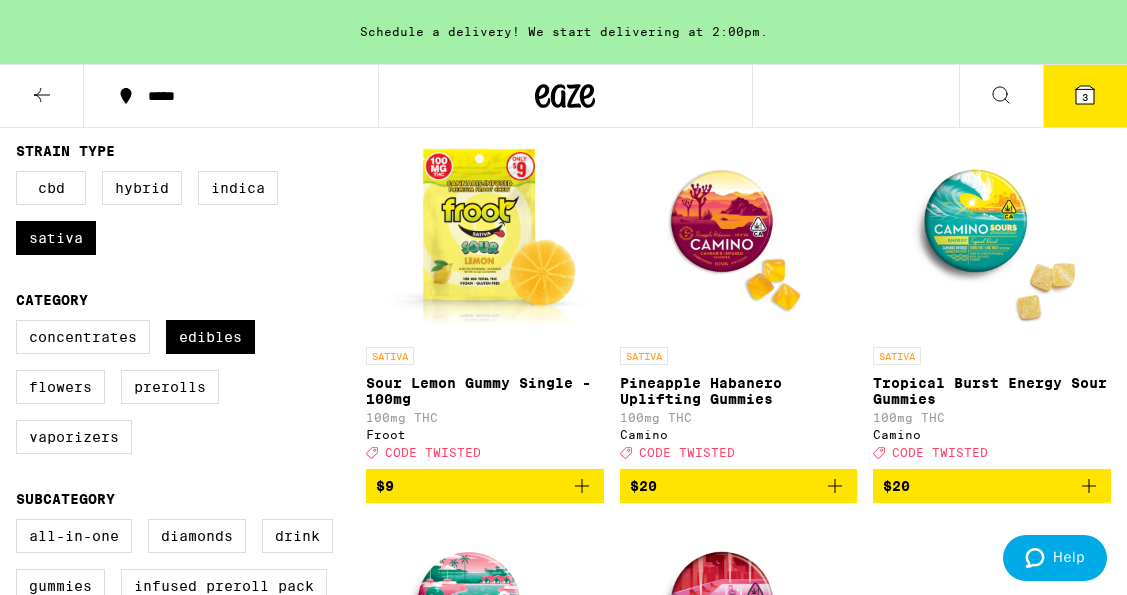 click on "Sour Lemon Gummy Single - 100mg" at bounding box center (485, 391) 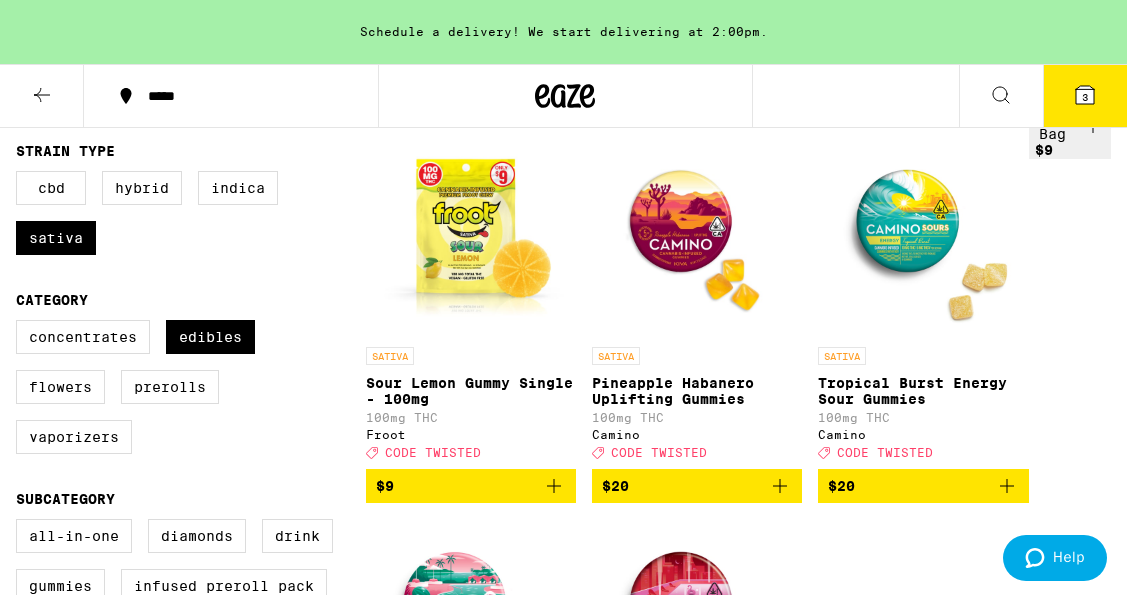 scroll, scrollTop: 10, scrollLeft: 0, axis: vertical 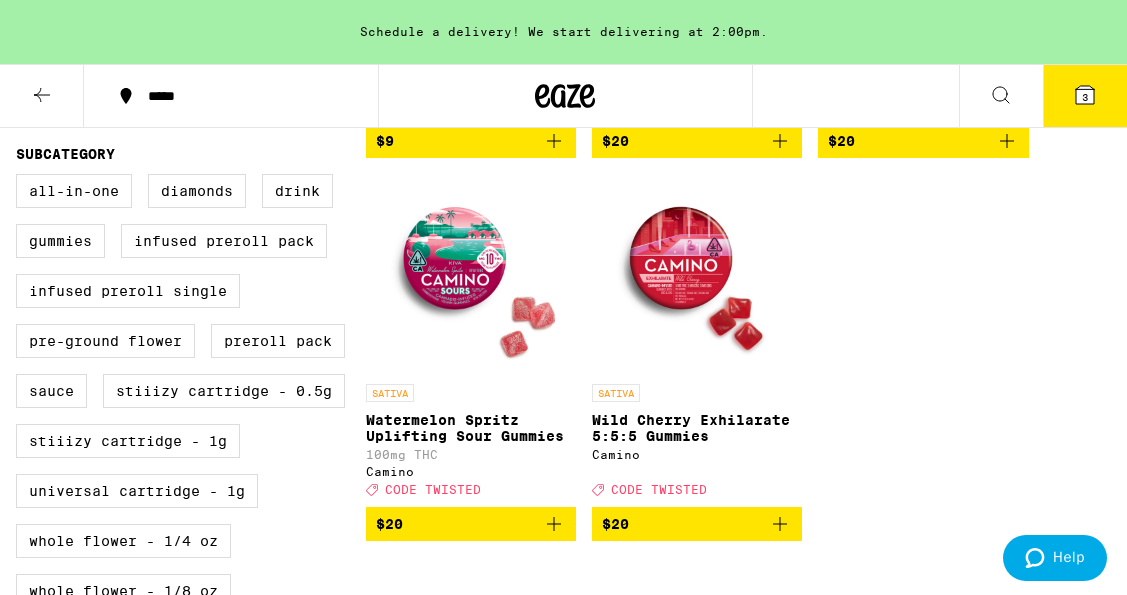 click at bounding box center (471, 274) 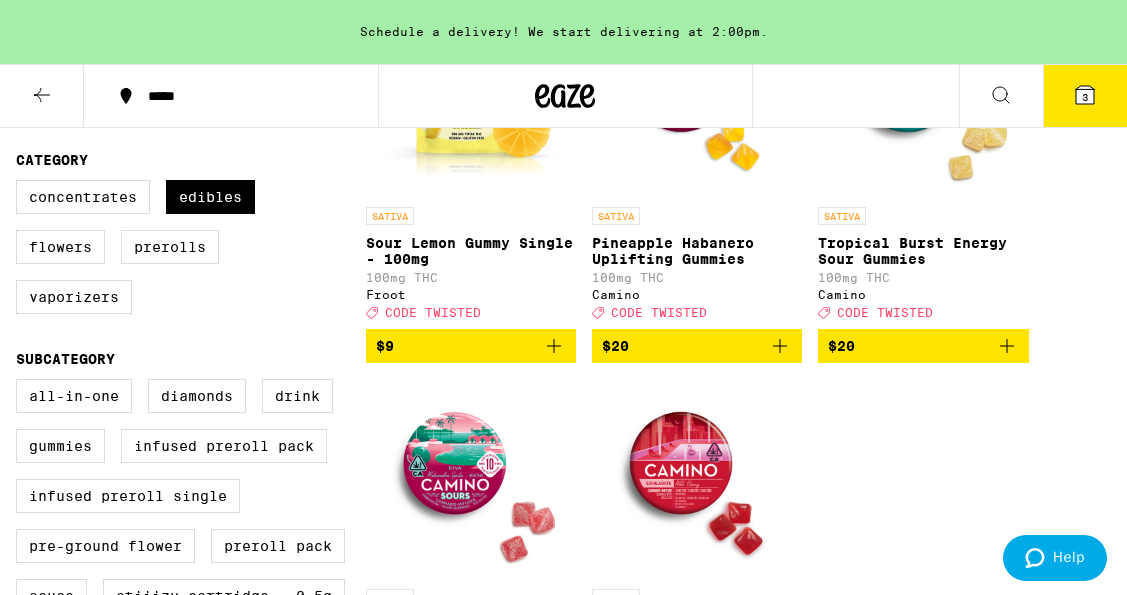 scroll, scrollTop: 234, scrollLeft: 0, axis: vertical 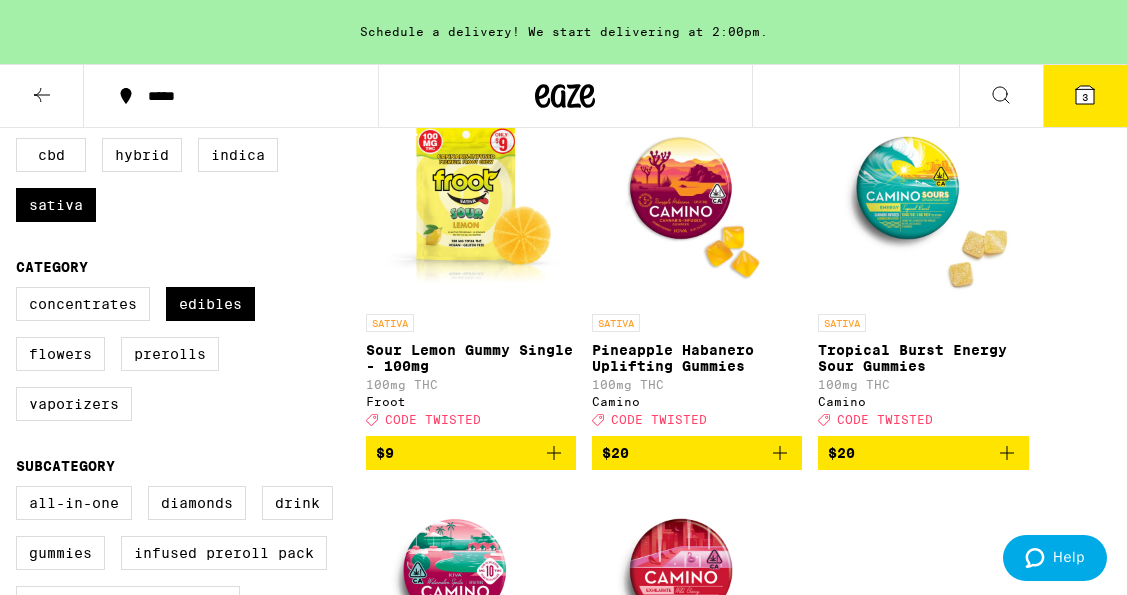 click 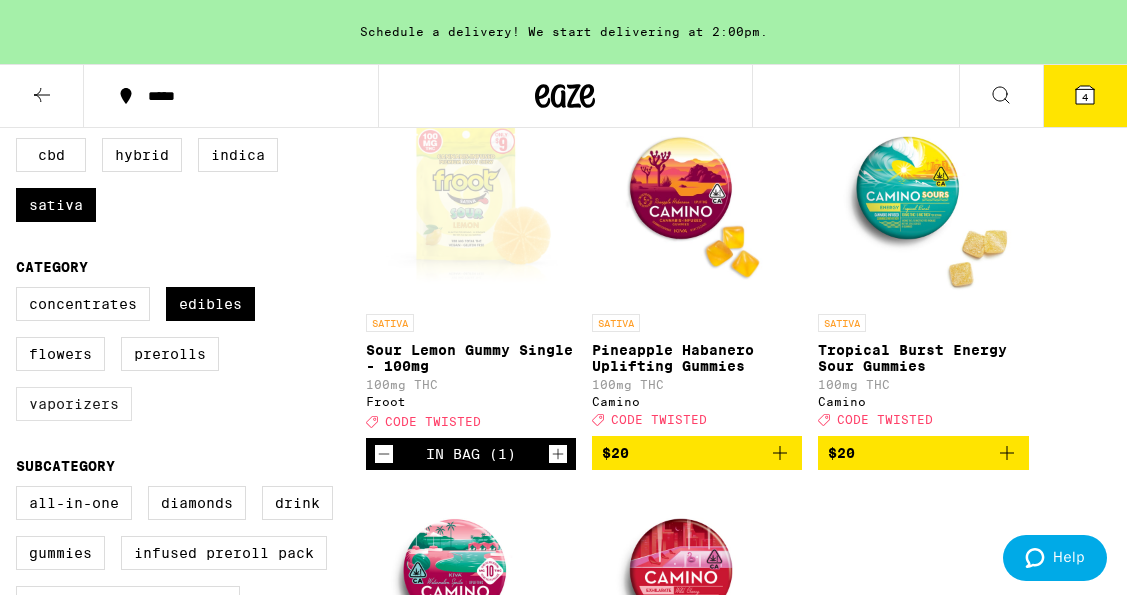 click on "Vaporizers" at bounding box center [74, 404] 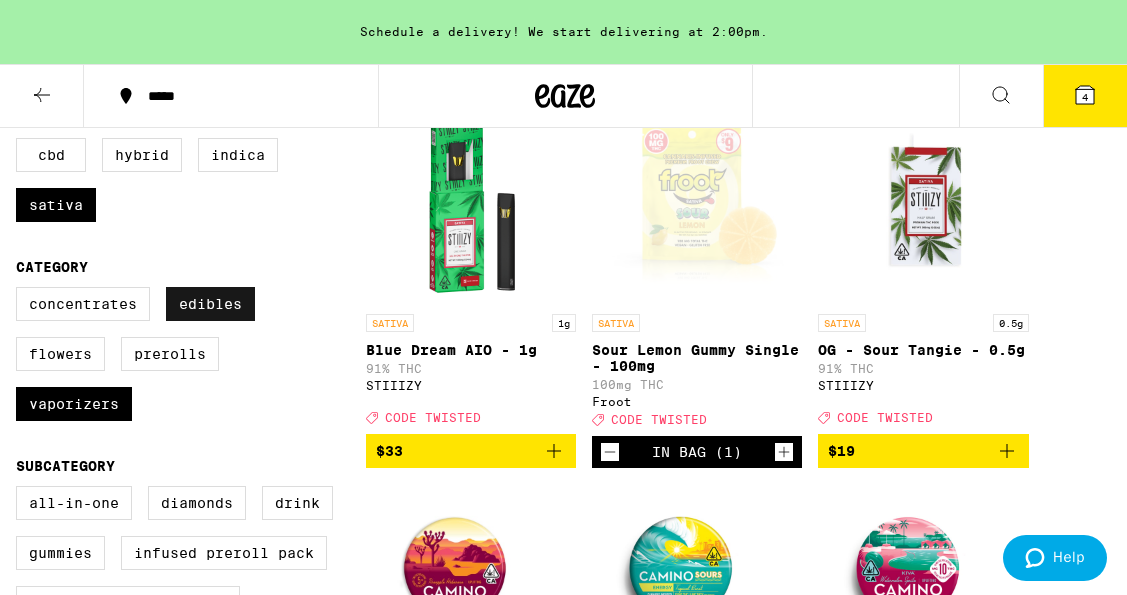 click on "Edibles" at bounding box center [210, 304] 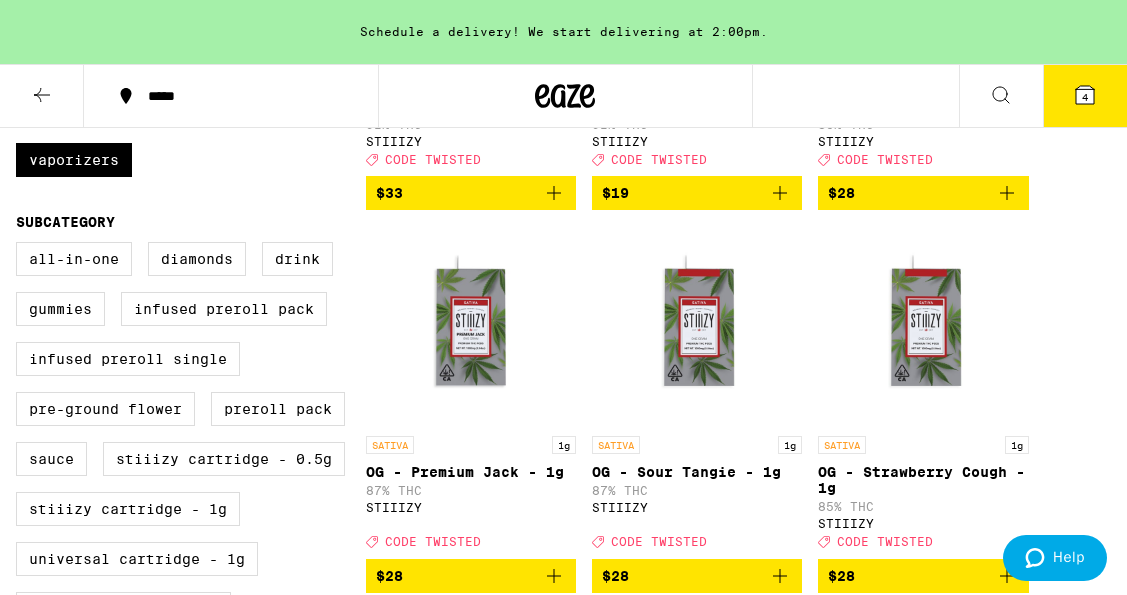 scroll, scrollTop: 592, scrollLeft: 0, axis: vertical 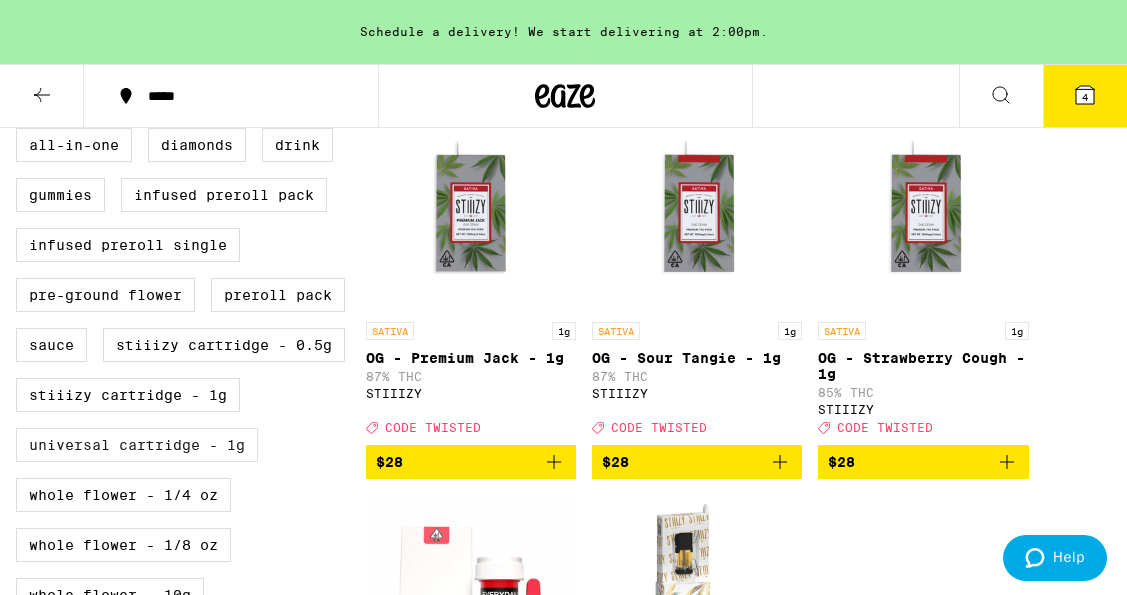 click on "Universal Cartridge - 1g" at bounding box center [137, 445] 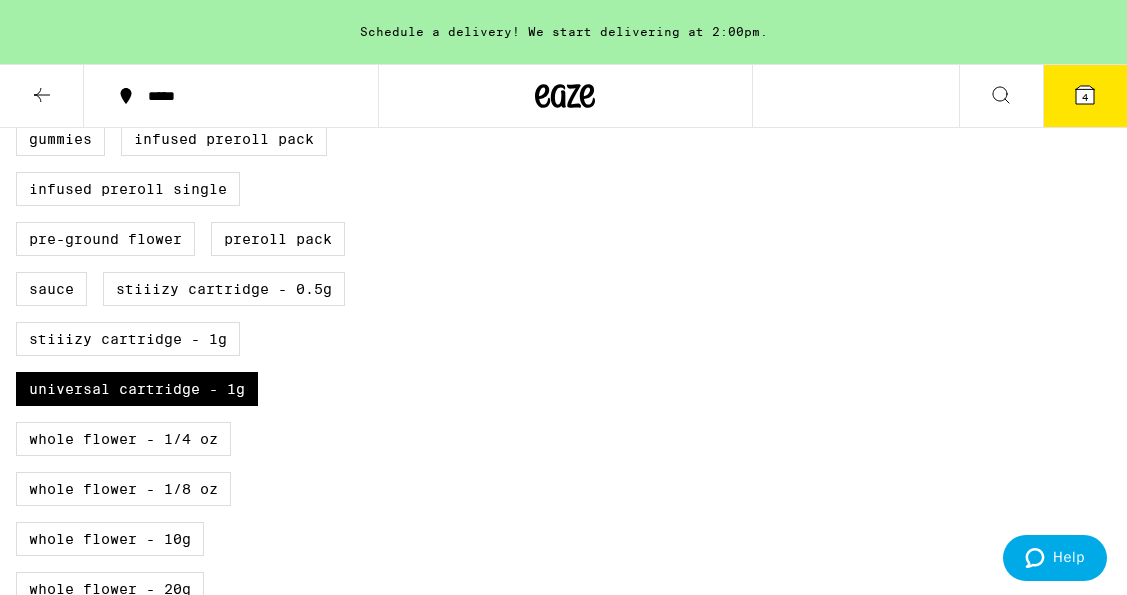scroll, scrollTop: 795, scrollLeft: 0, axis: vertical 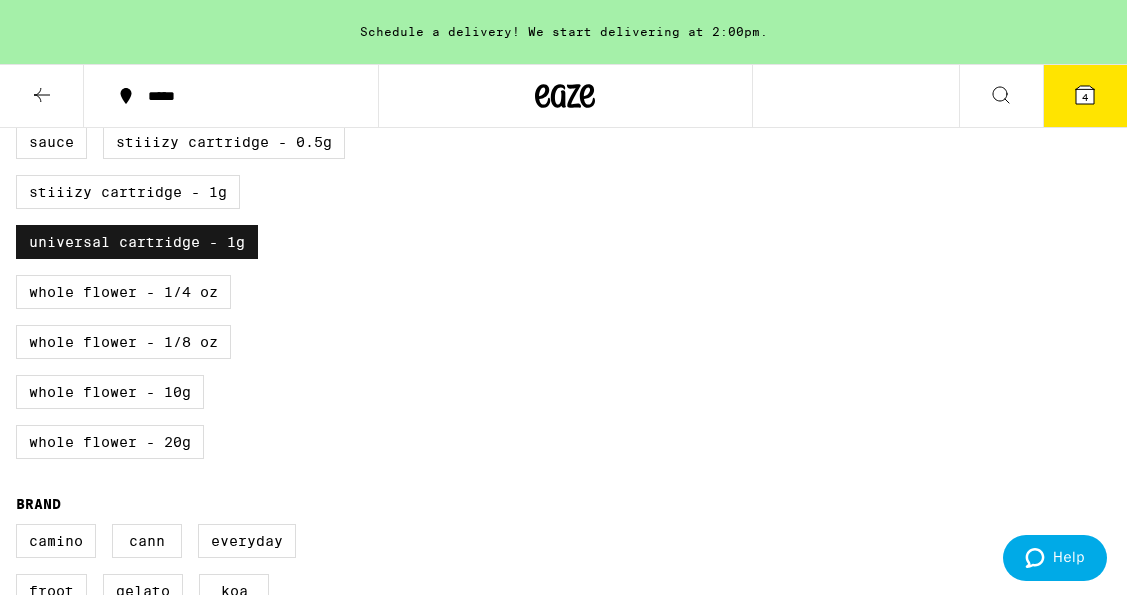 click on "Universal Cartridge - 1g" at bounding box center (137, 242) 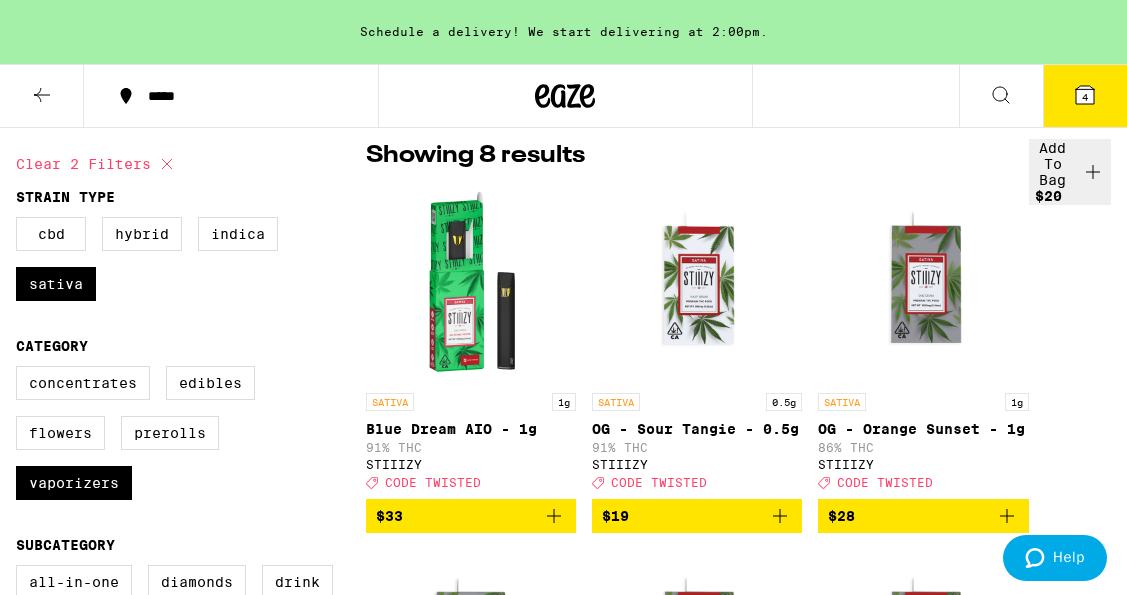 scroll, scrollTop: 161, scrollLeft: 0, axis: vertical 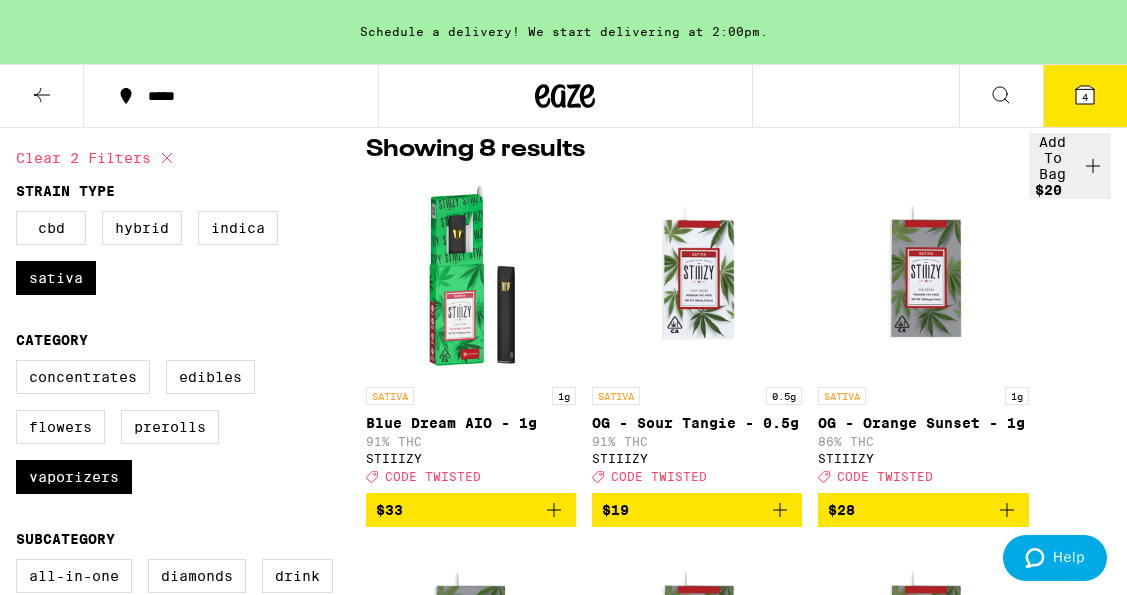 click at bounding box center [471, 277] 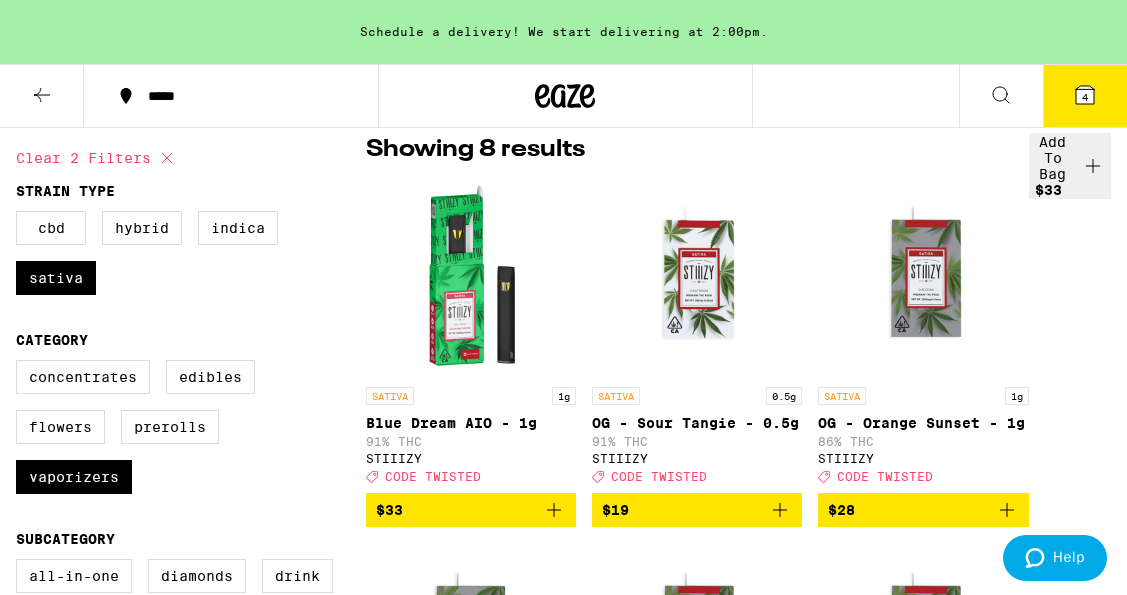 scroll, scrollTop: 0, scrollLeft: 0, axis: both 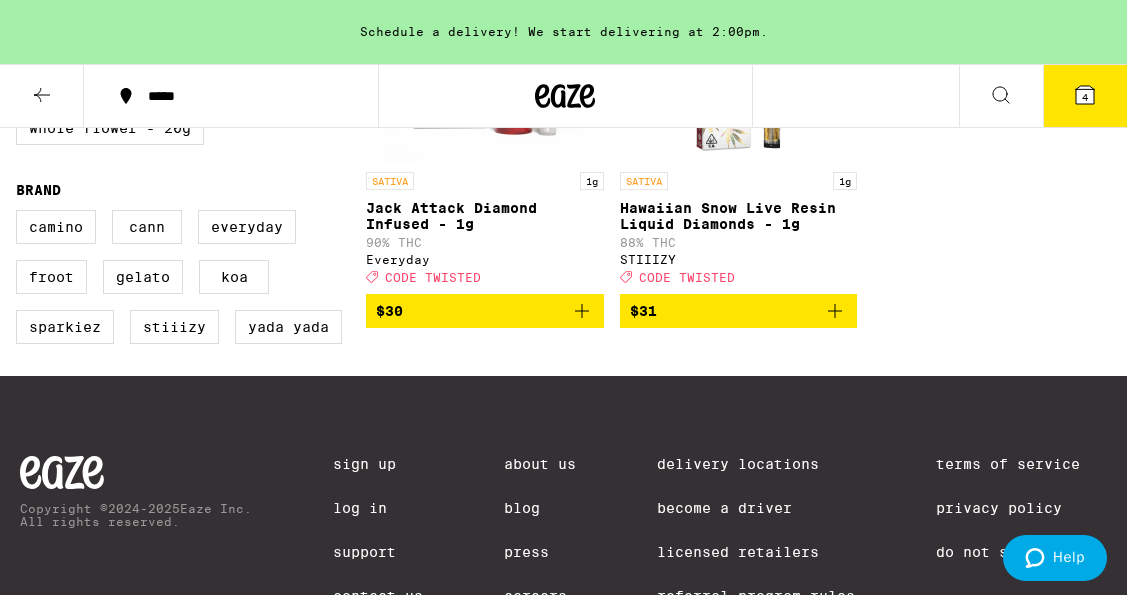 click 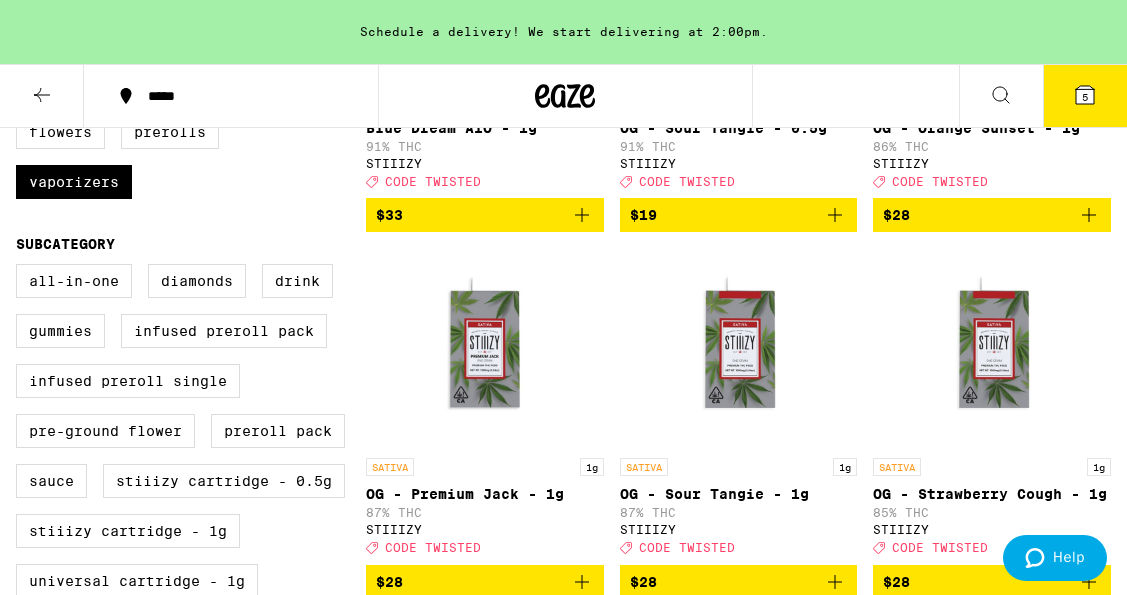scroll, scrollTop: 0, scrollLeft: 0, axis: both 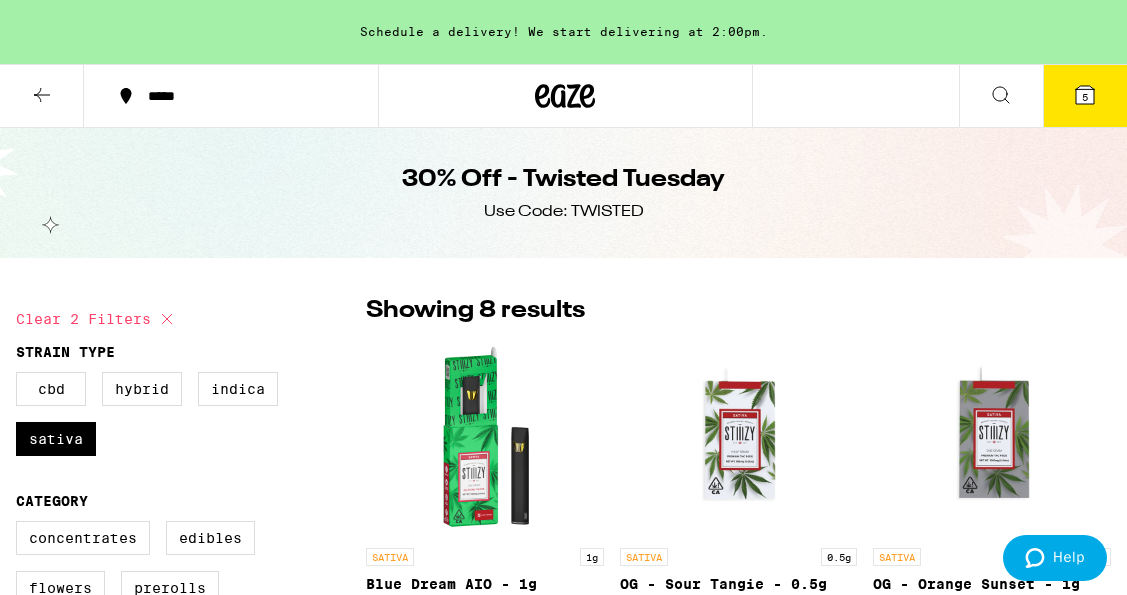 click 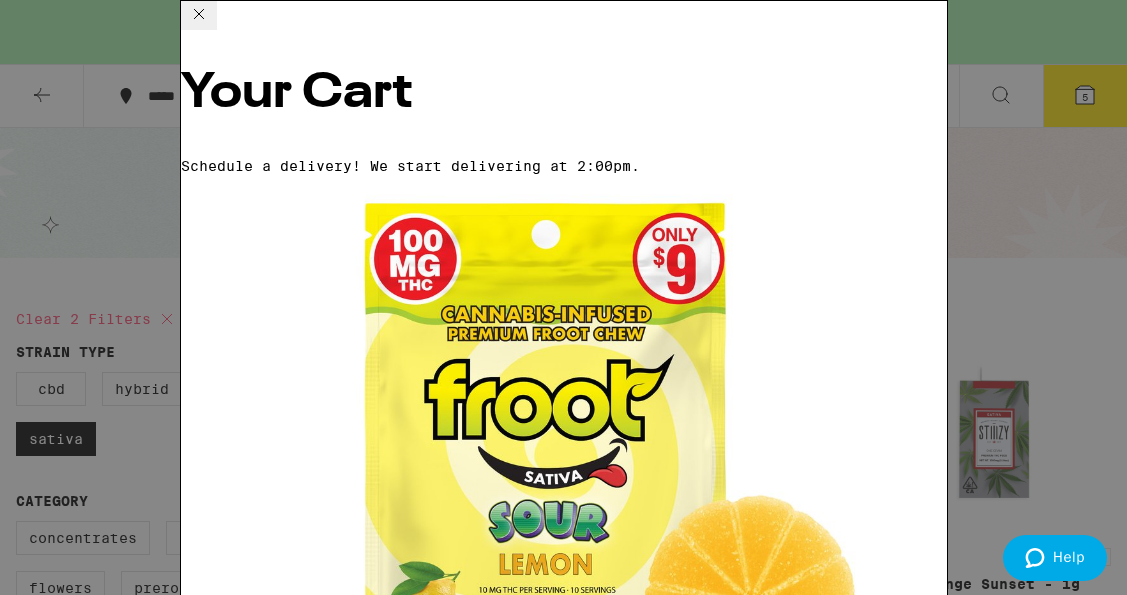 scroll, scrollTop: 137, scrollLeft: 0, axis: vertical 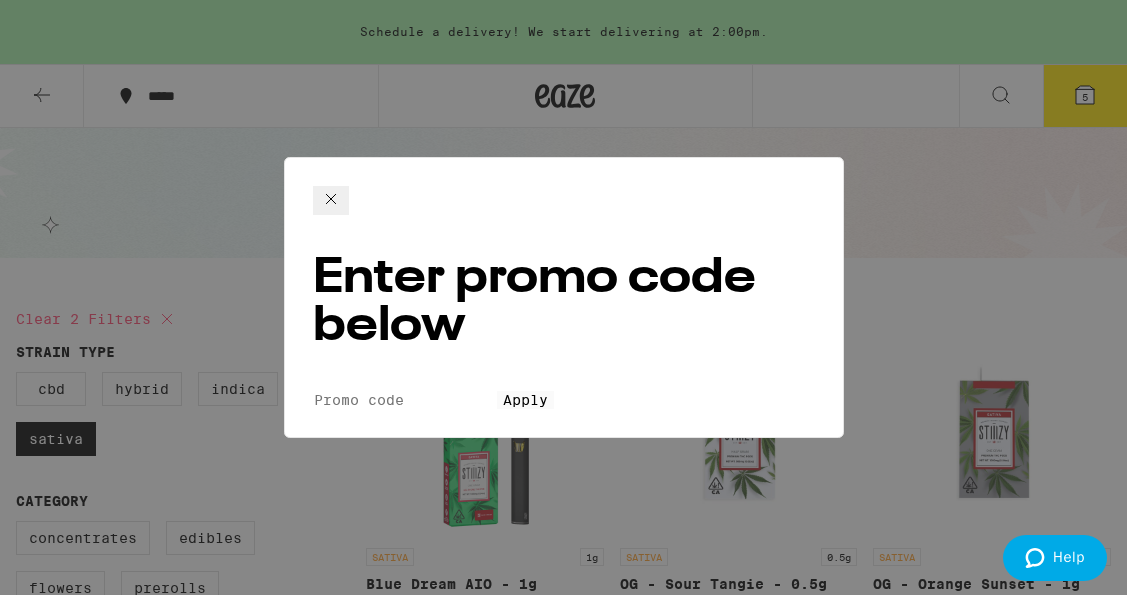 click on "Promo Code" at bounding box center (405, 400) 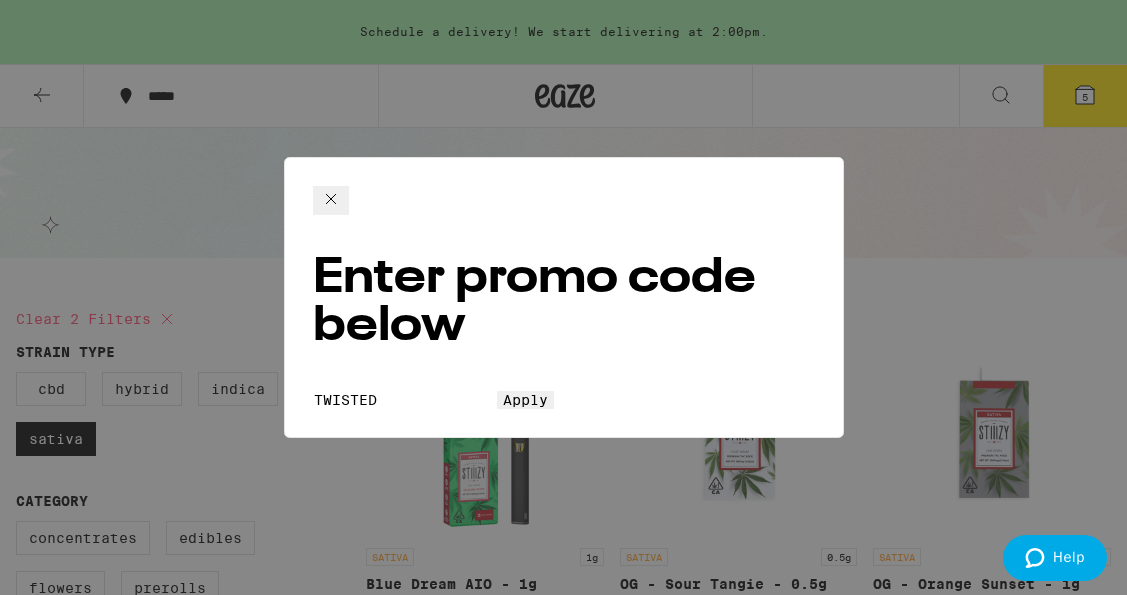 type on "TWISTED" 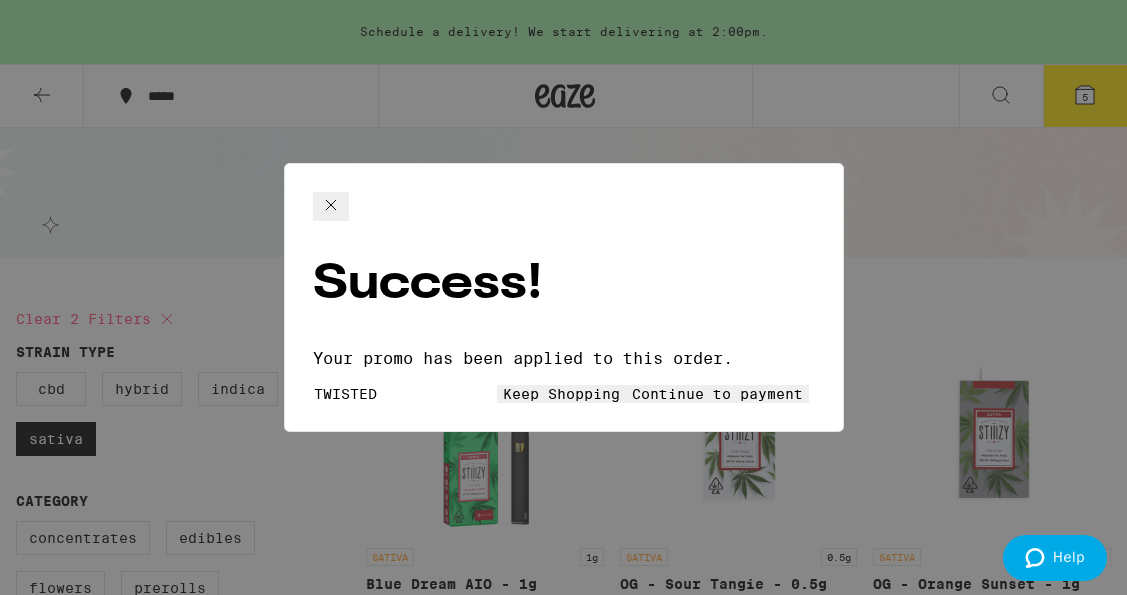 click on "Continue to payment" at bounding box center [717, 394] 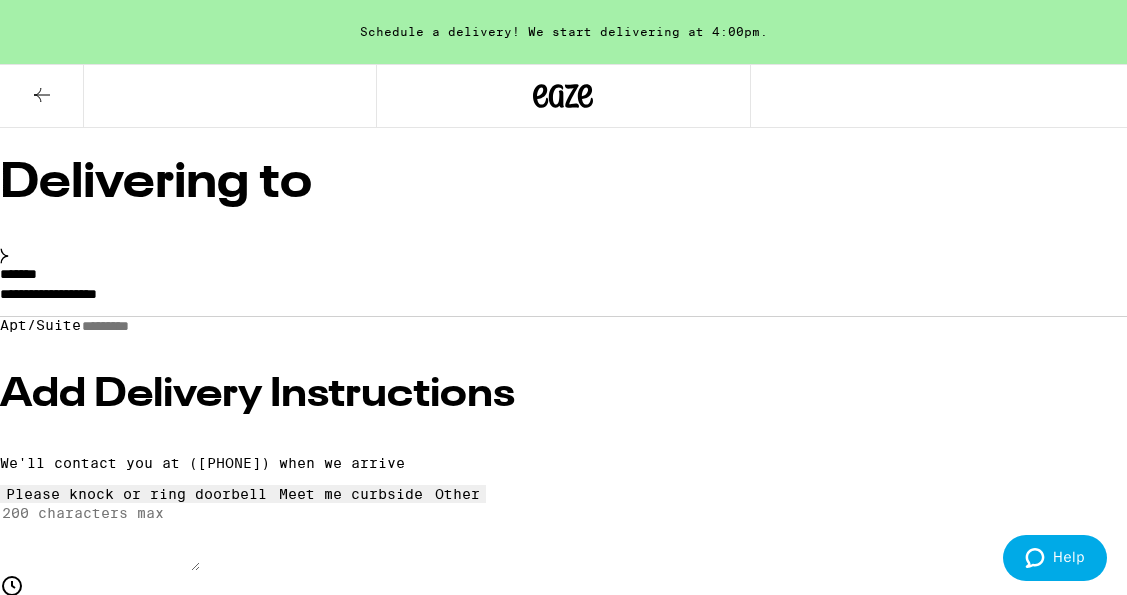 scroll, scrollTop: 109, scrollLeft: 0, axis: vertical 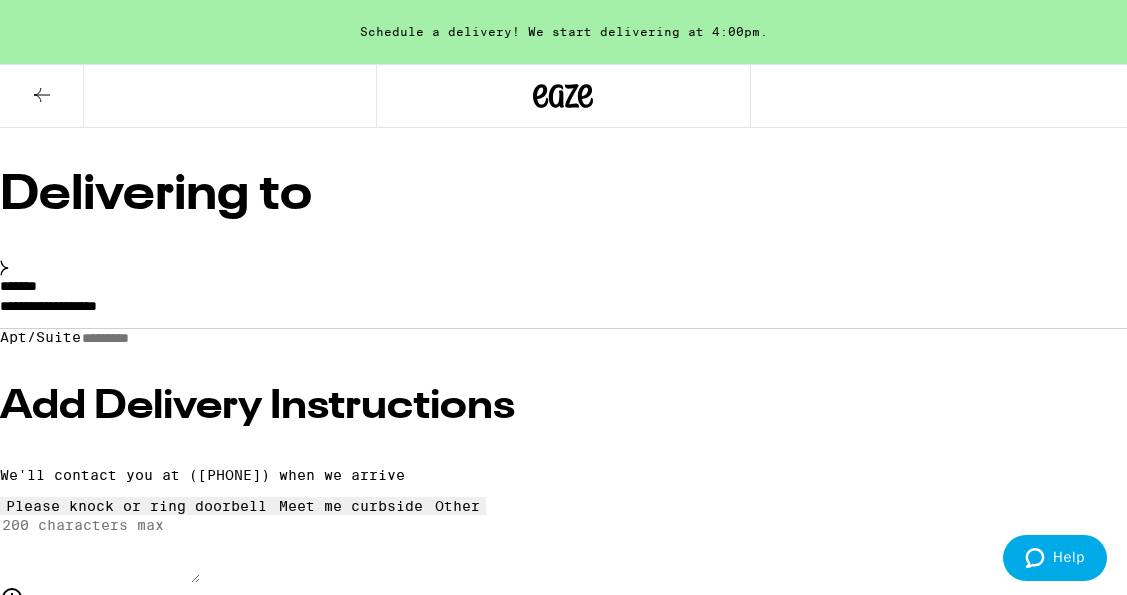 click on "**********" at bounding box center [563, 311] 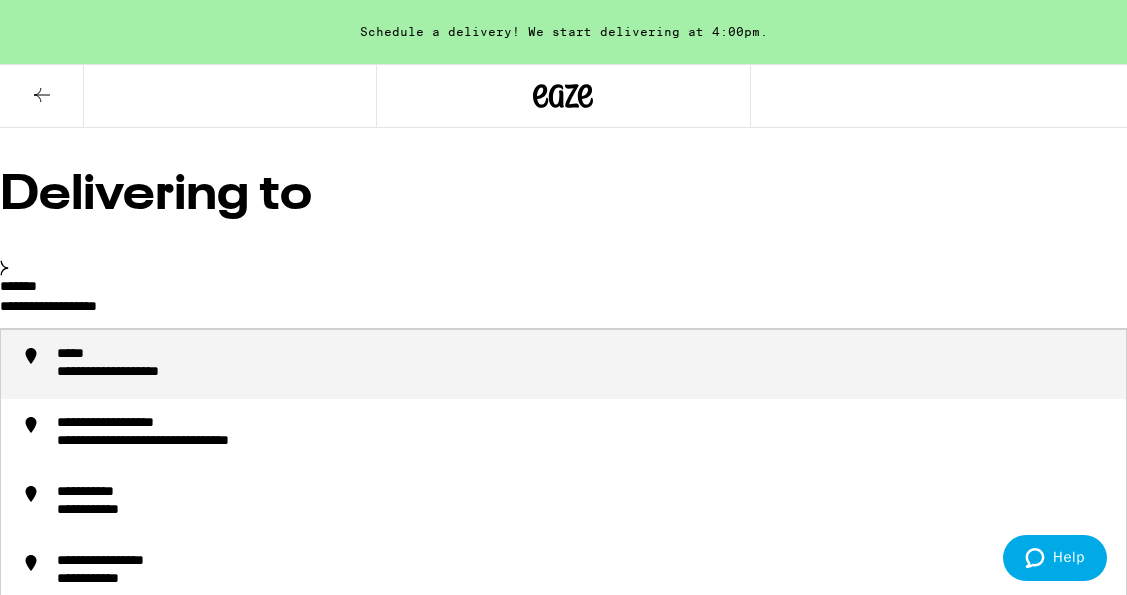 click on "**********" at bounding box center (563, 311) 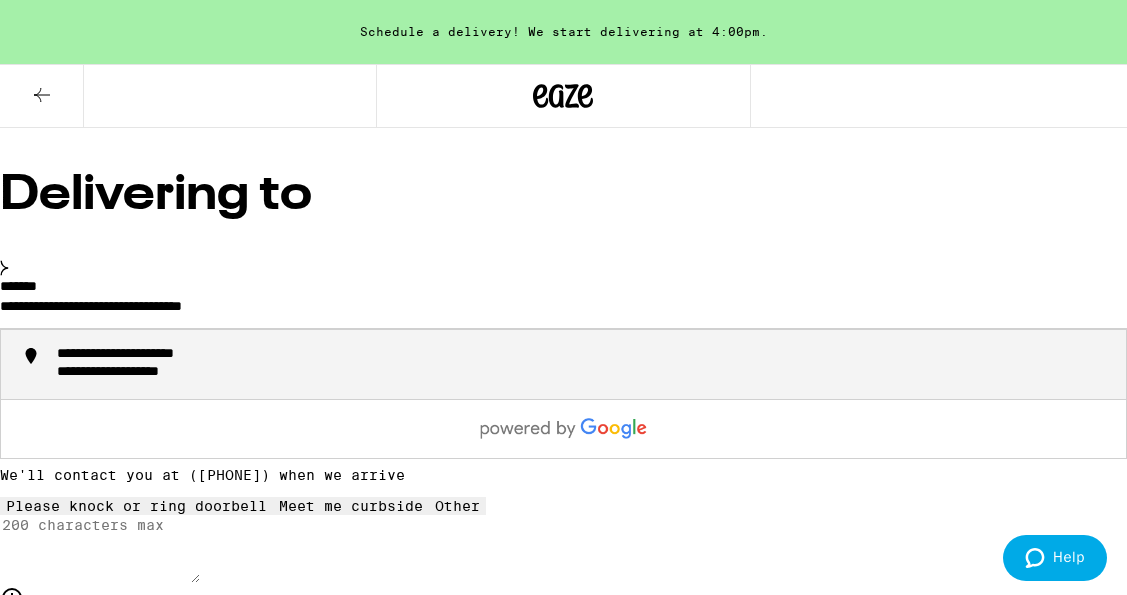 click on "**********" at bounding box center [161, 355] 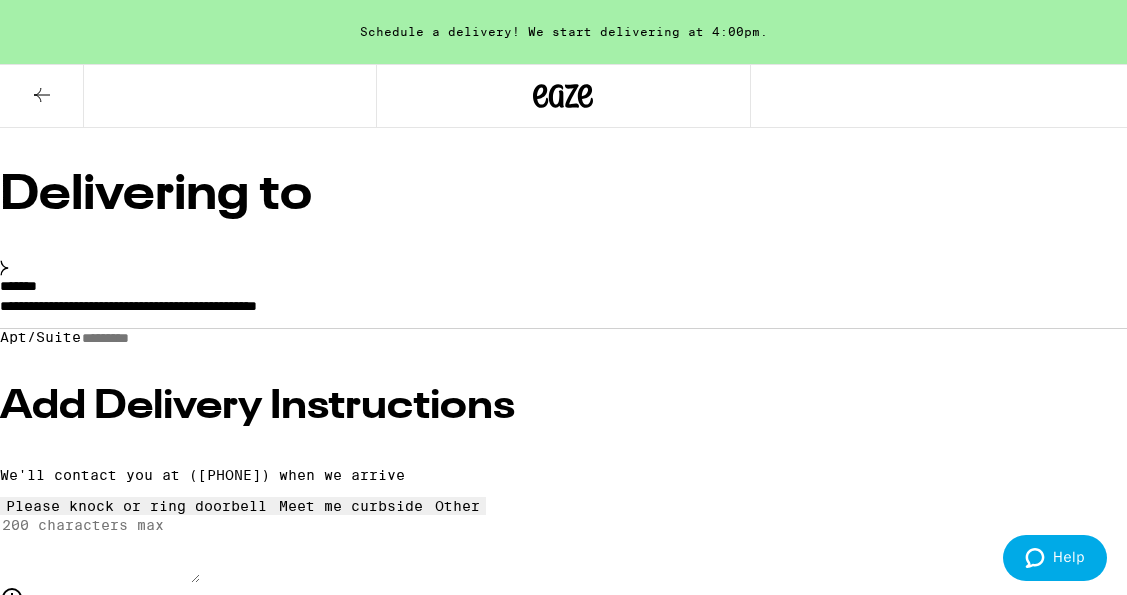 type on "**********" 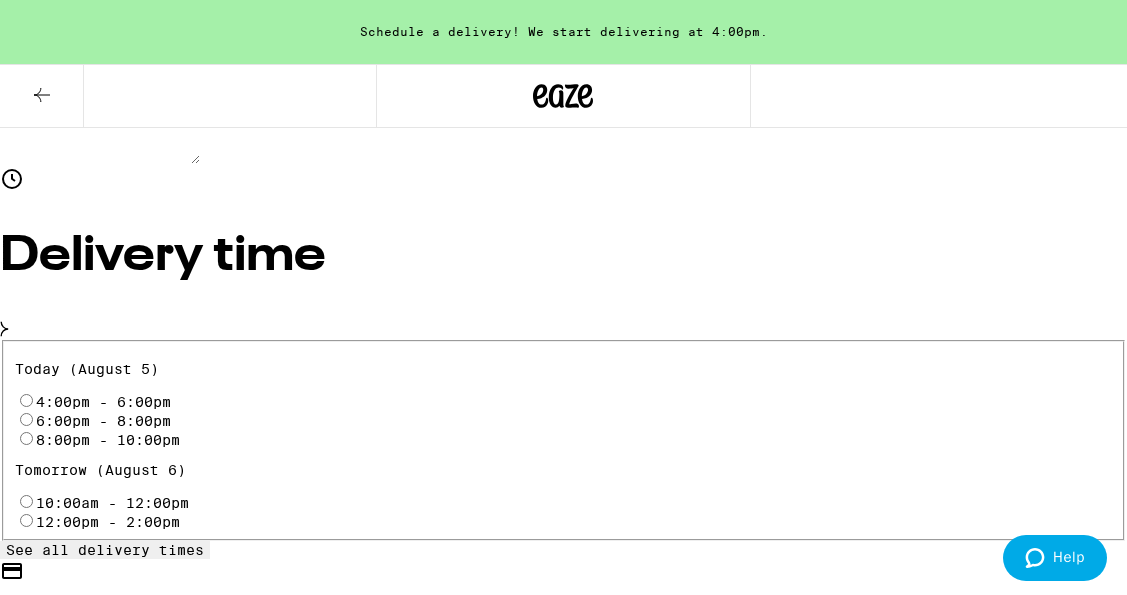 scroll, scrollTop: 531, scrollLeft: 0, axis: vertical 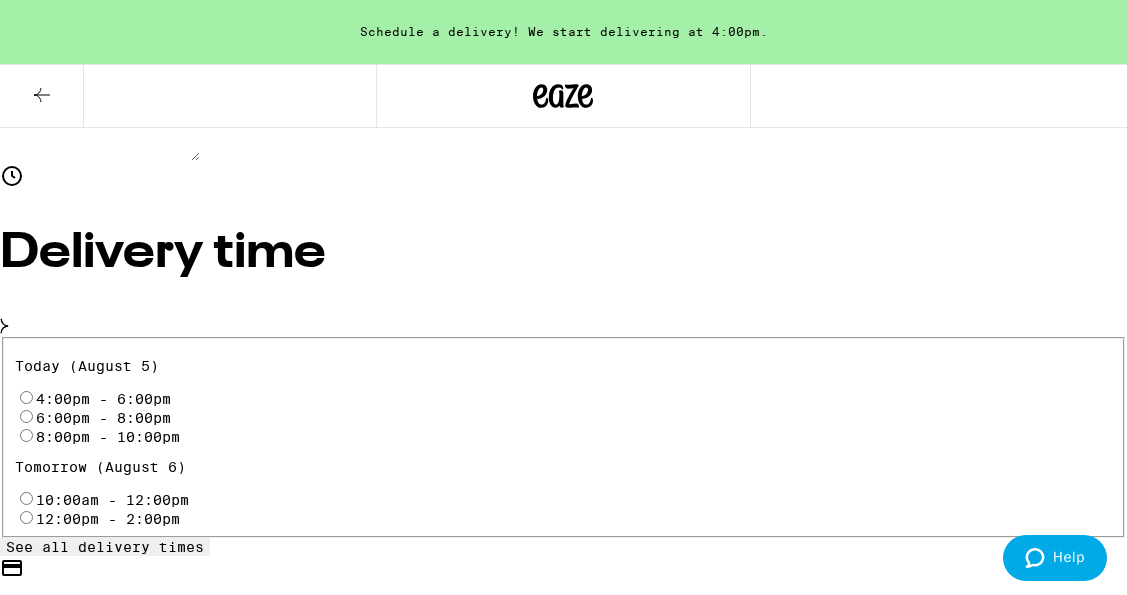 click at bounding box center (42, 96) 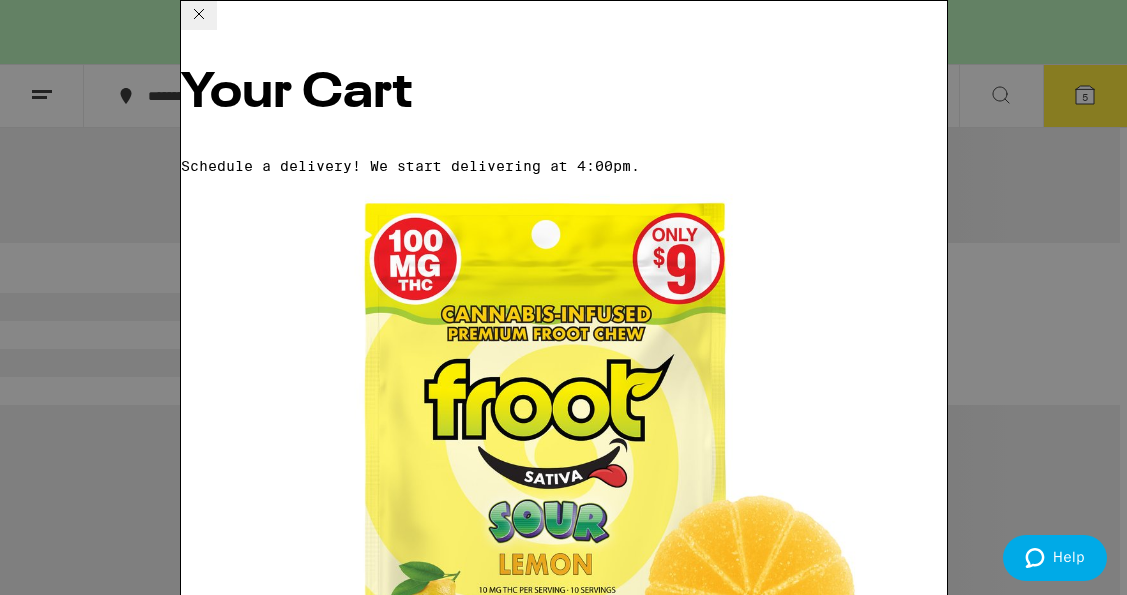 scroll, scrollTop: 0, scrollLeft: 0, axis: both 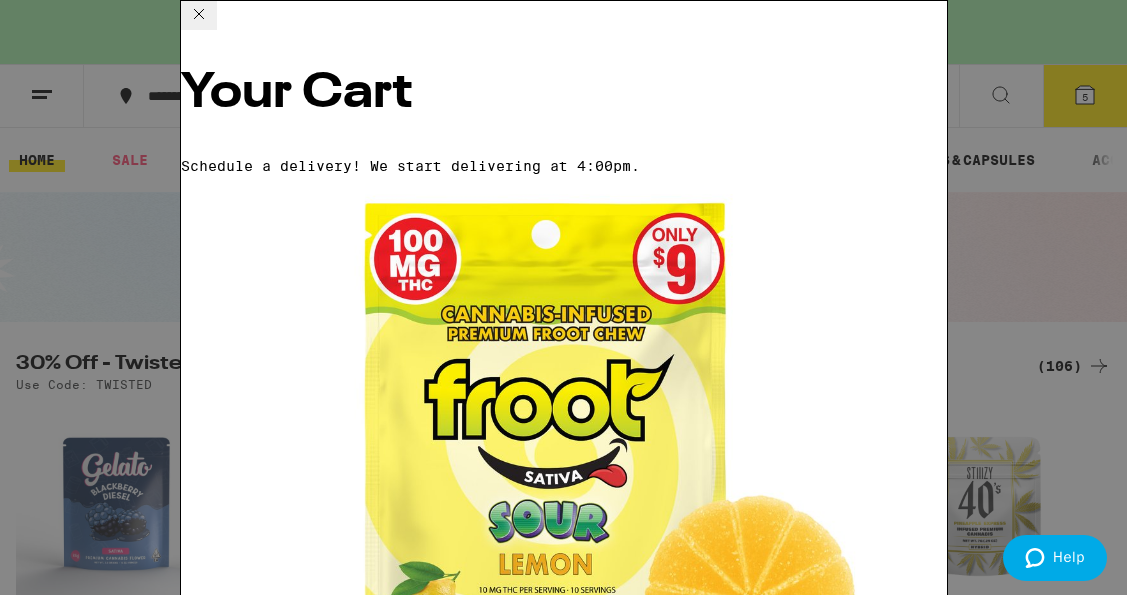 click on "Mango Mintality - 10g" at bounding box center (275, 1678) 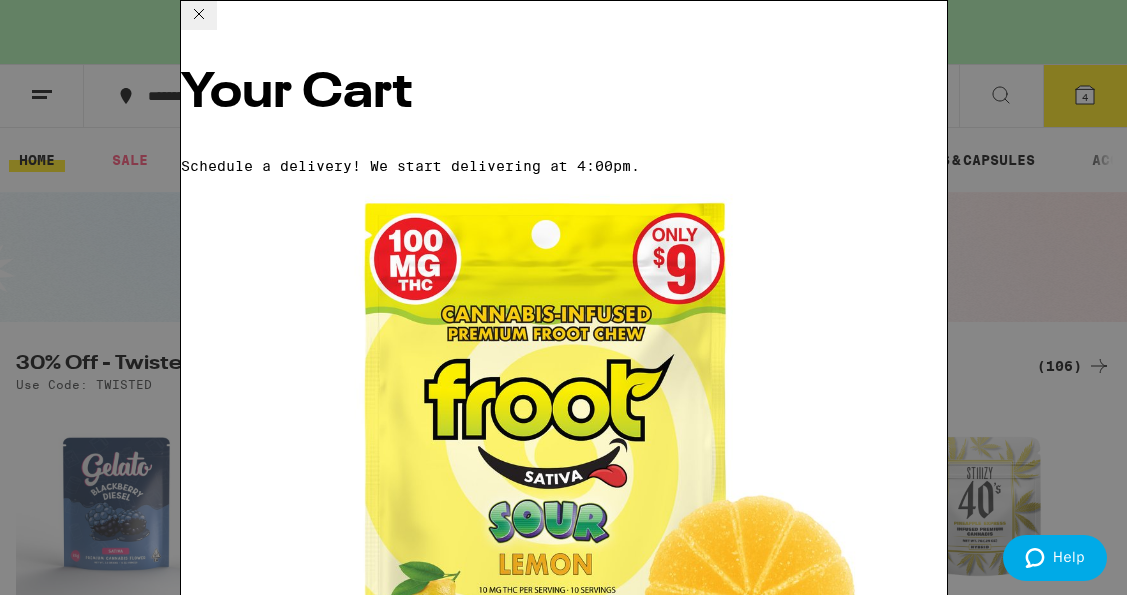 scroll, scrollTop: 90, scrollLeft: 0, axis: vertical 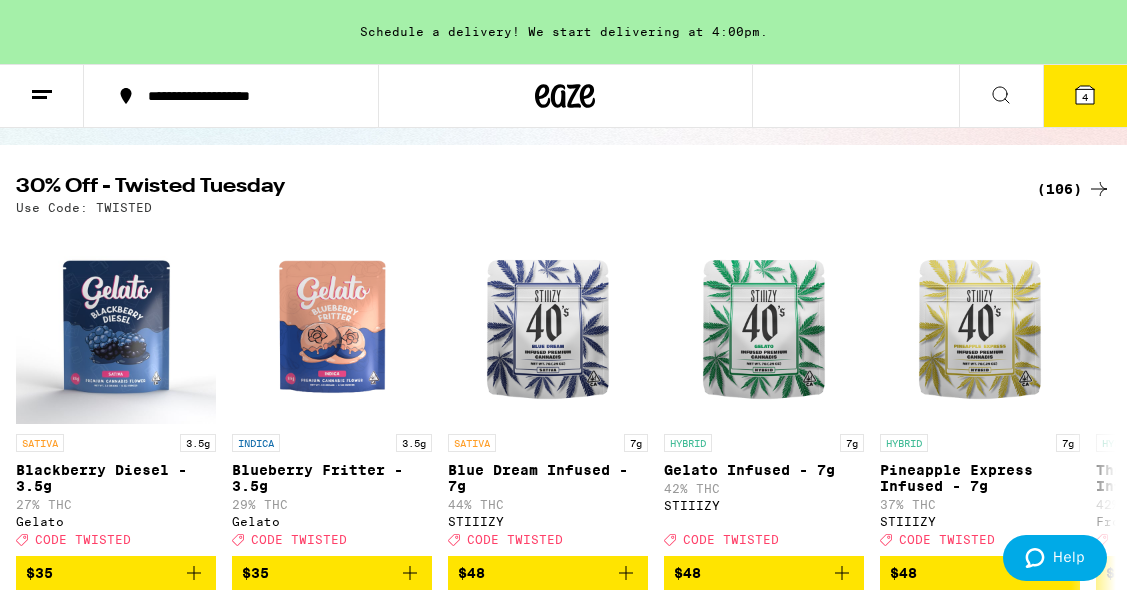 click 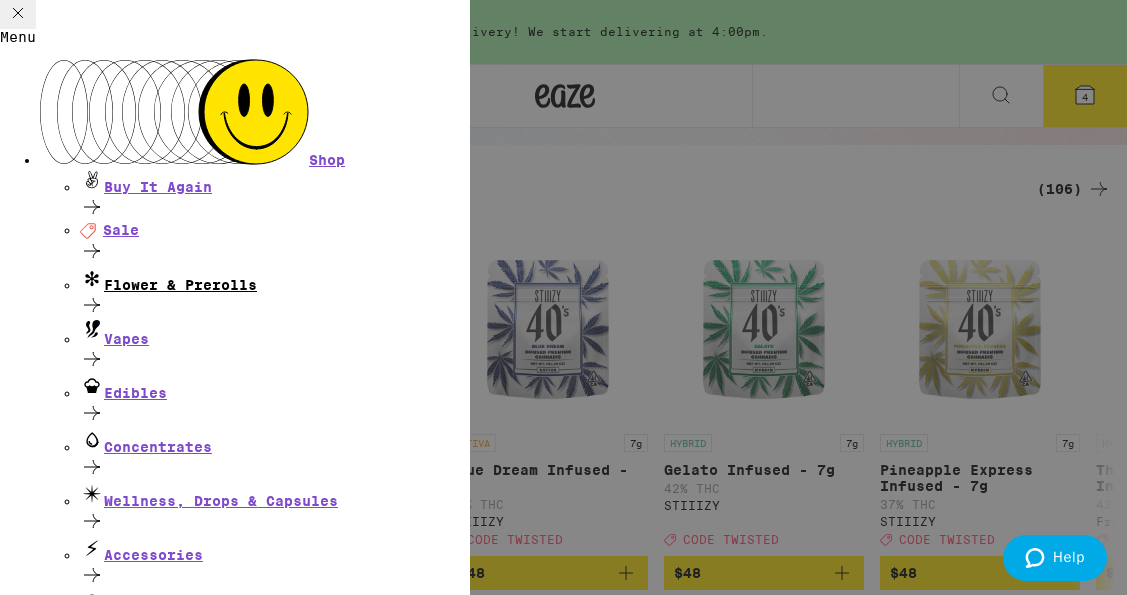 click on "Flower & Prerolls" at bounding box center [275, 279] 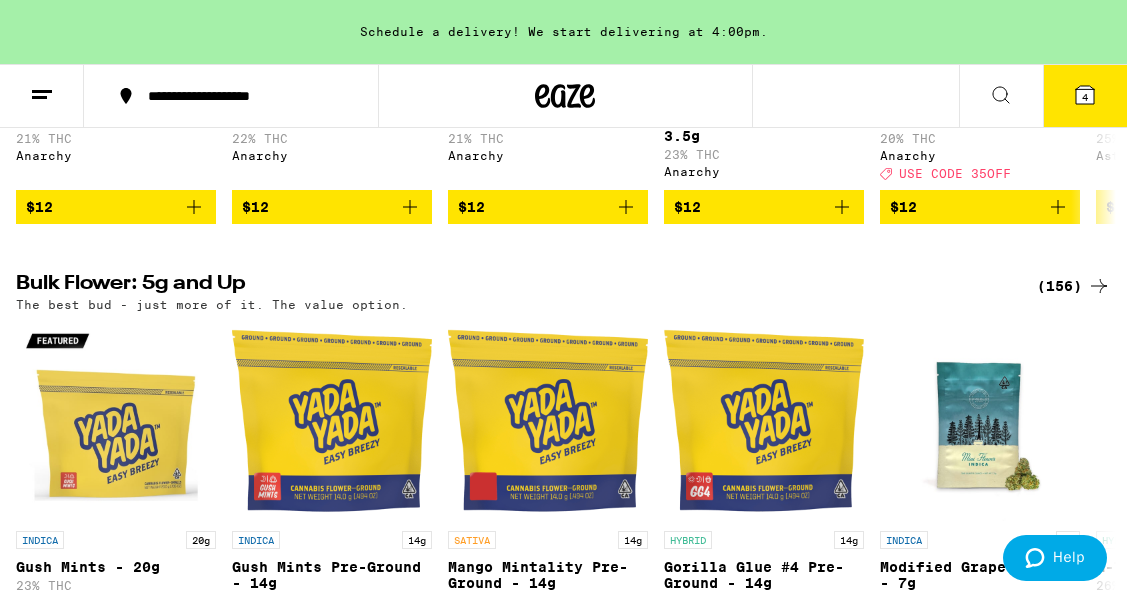 scroll, scrollTop: 500, scrollLeft: 0, axis: vertical 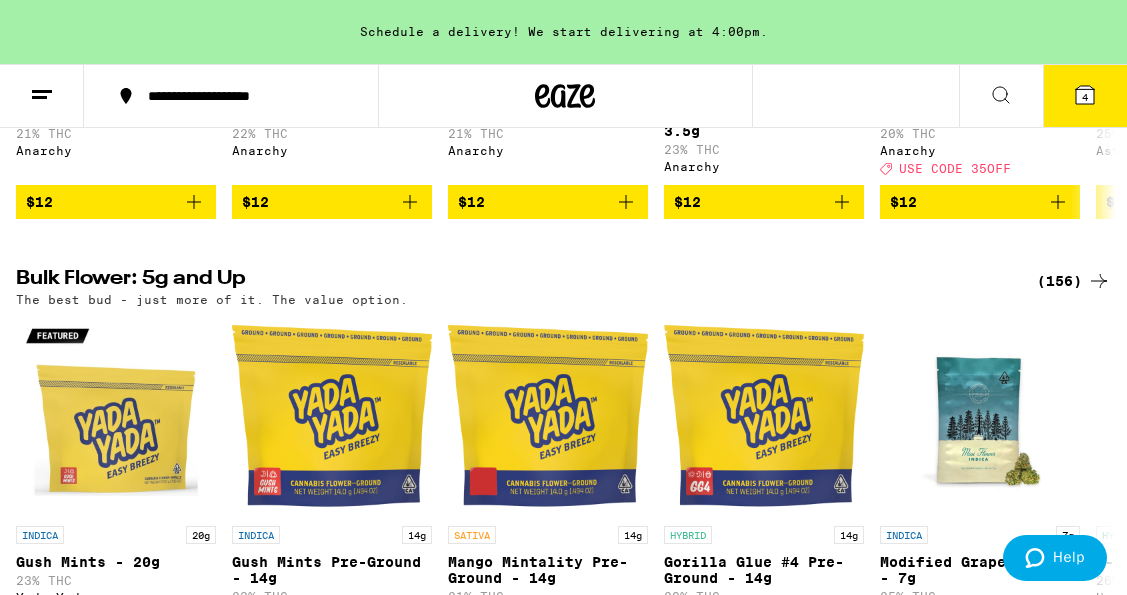 click on "(156)" at bounding box center [1074, 281] 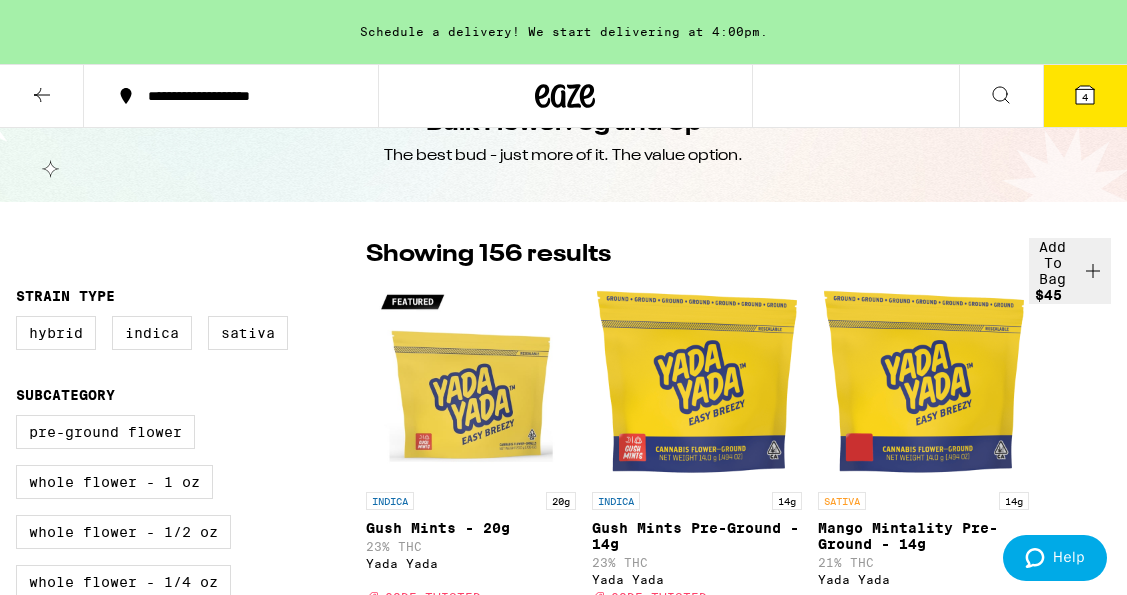 scroll, scrollTop: 57, scrollLeft: 0, axis: vertical 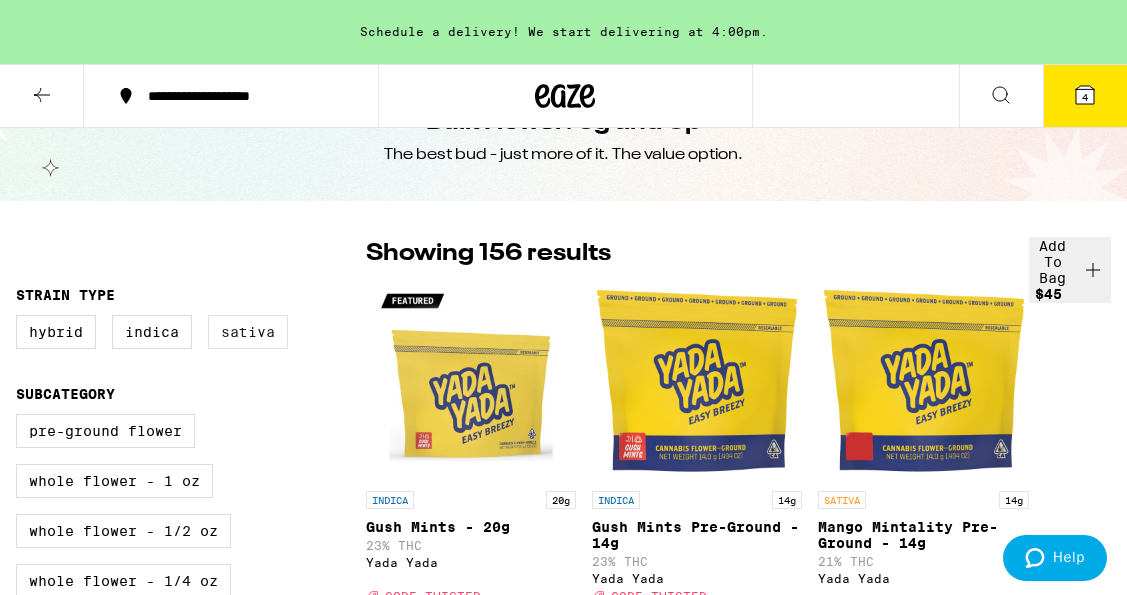 click on "Sativa" at bounding box center (248, 332) 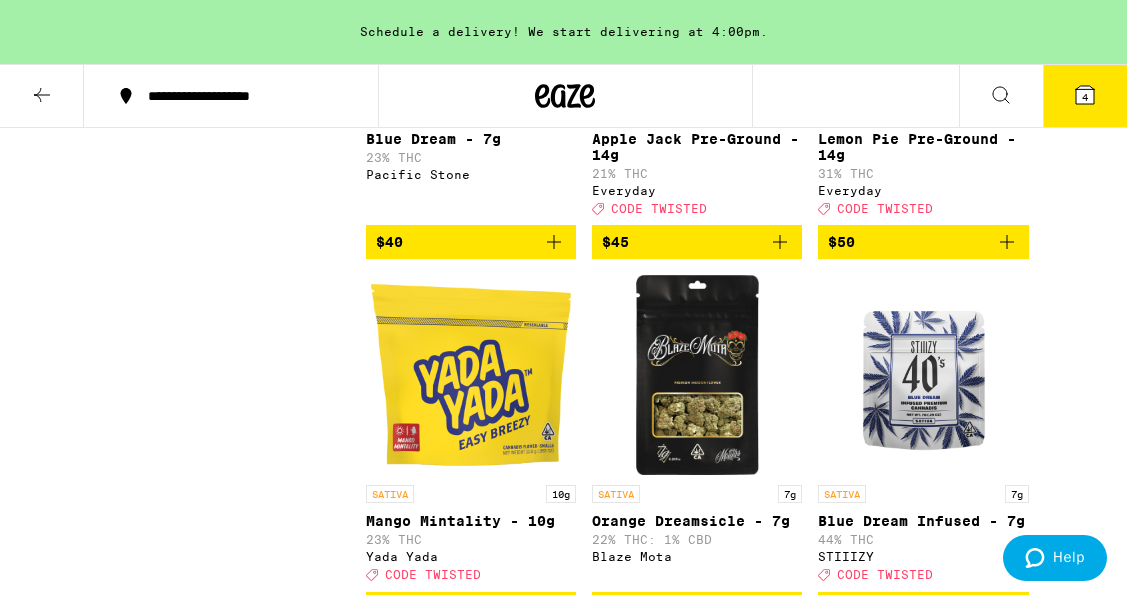 scroll, scrollTop: 1873, scrollLeft: 0, axis: vertical 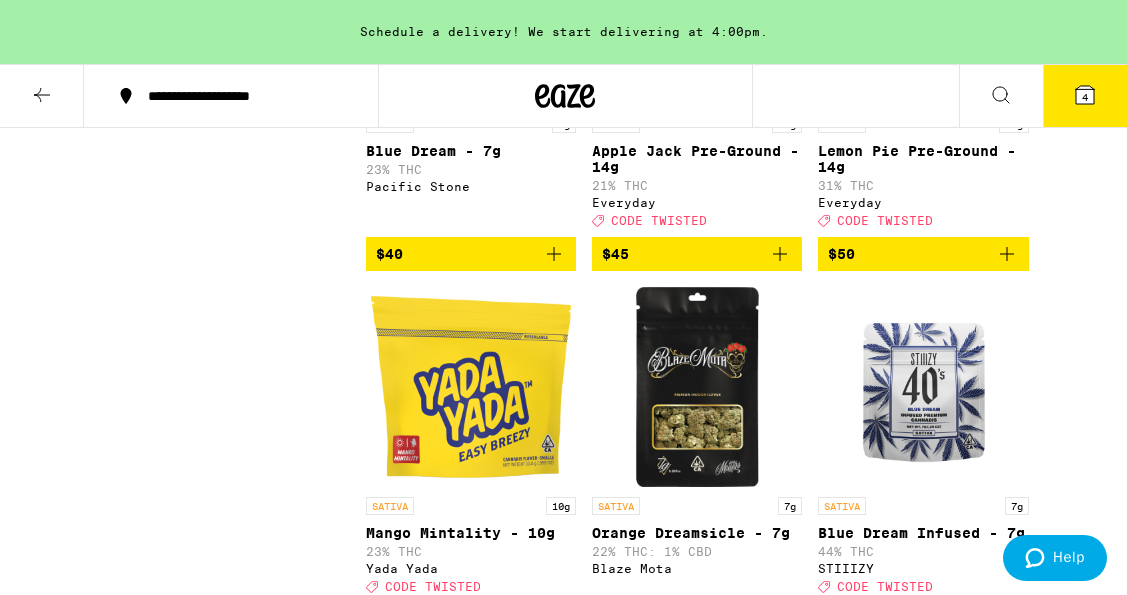 click 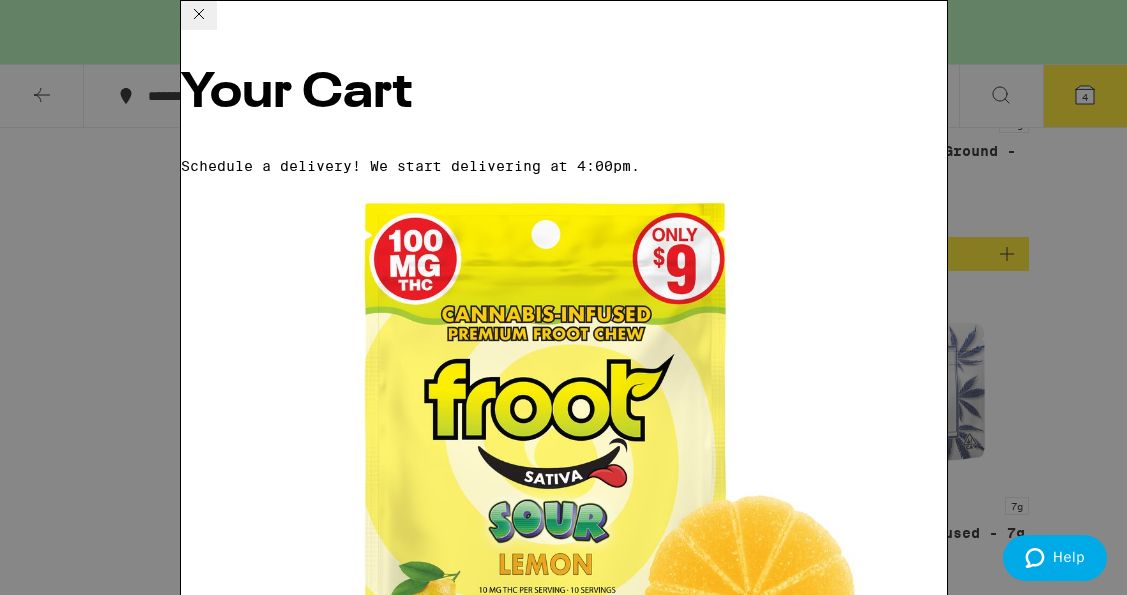 click 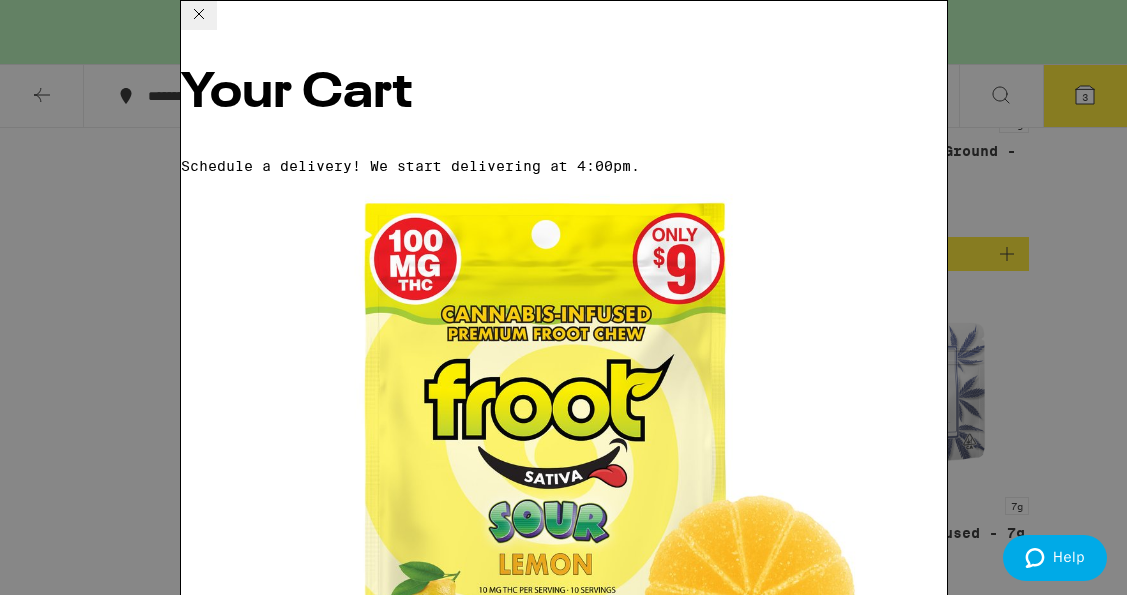 scroll, scrollTop: 21, scrollLeft: 0, axis: vertical 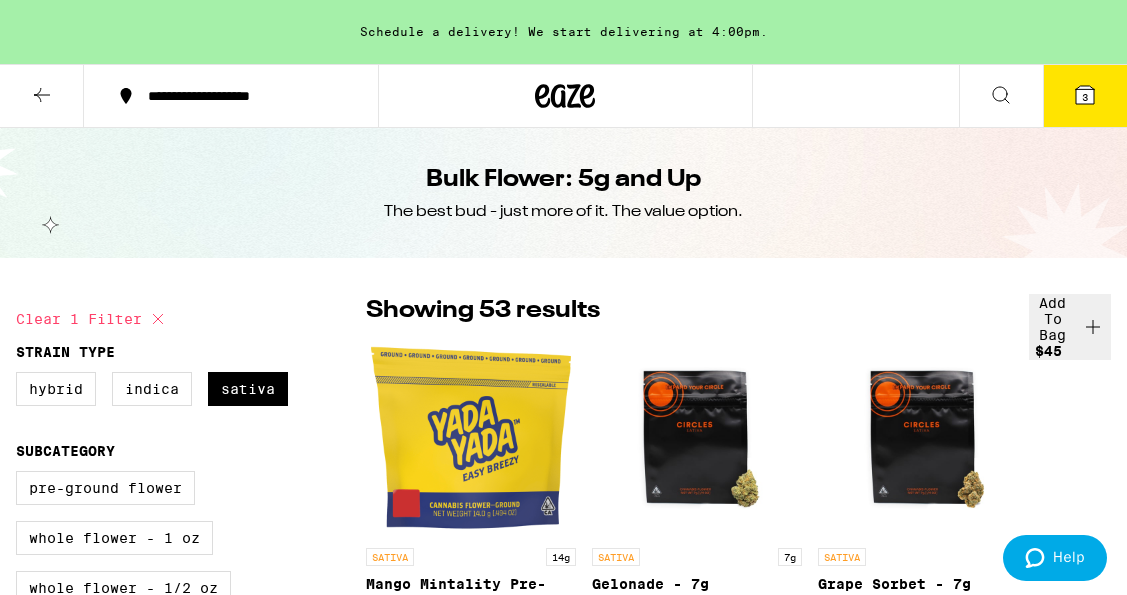 click 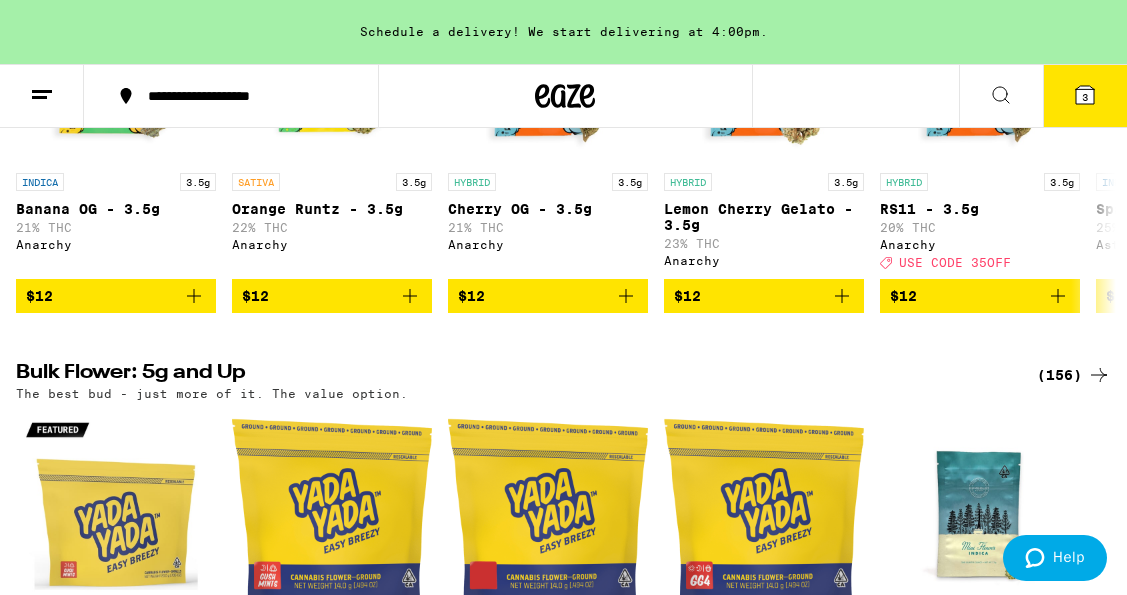 scroll, scrollTop: 185, scrollLeft: 0, axis: vertical 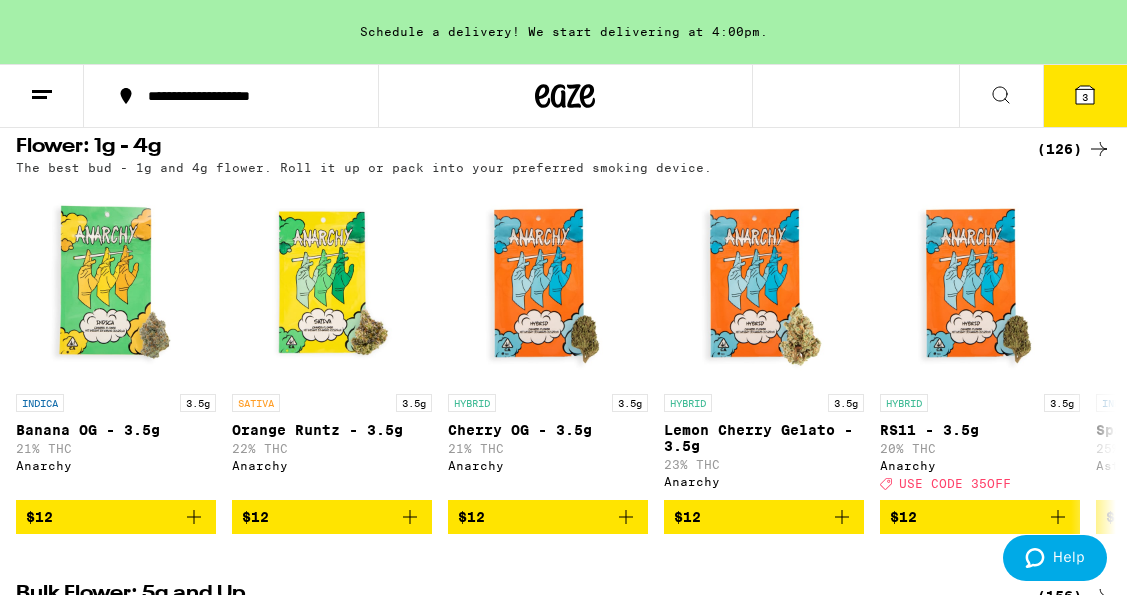 click on "(126)" at bounding box center [1074, 149] 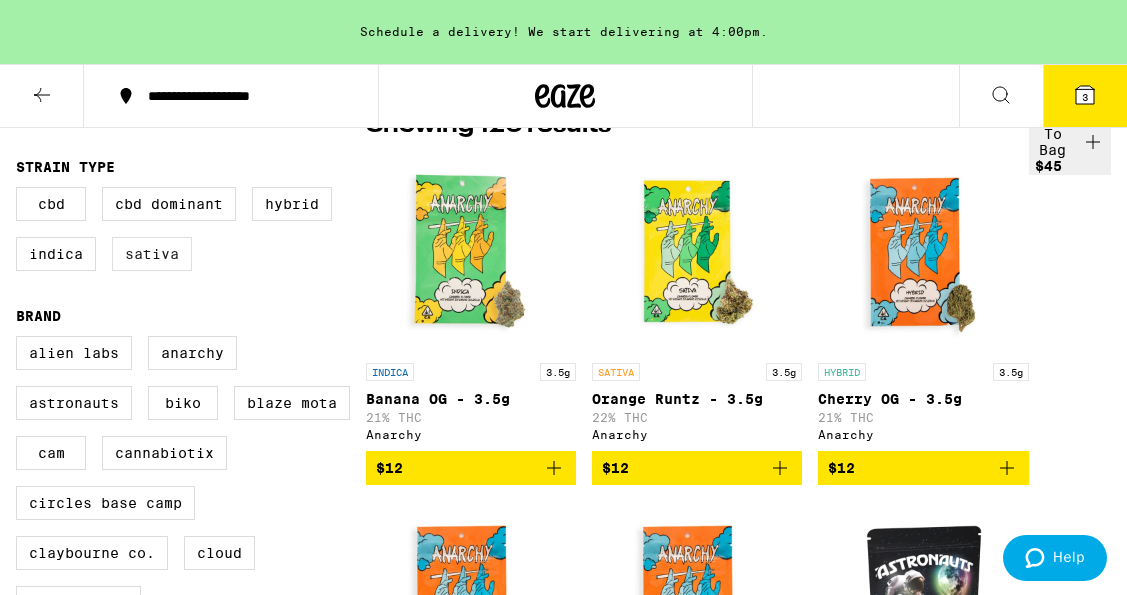 scroll, scrollTop: 0, scrollLeft: 0, axis: both 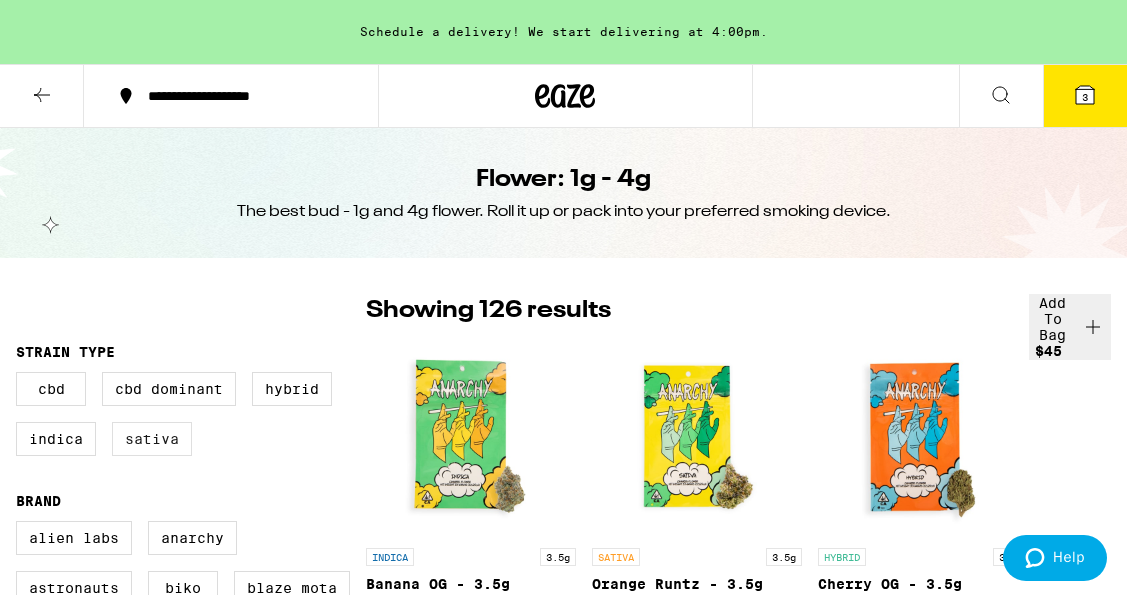 click on "Sativa" at bounding box center [152, 439] 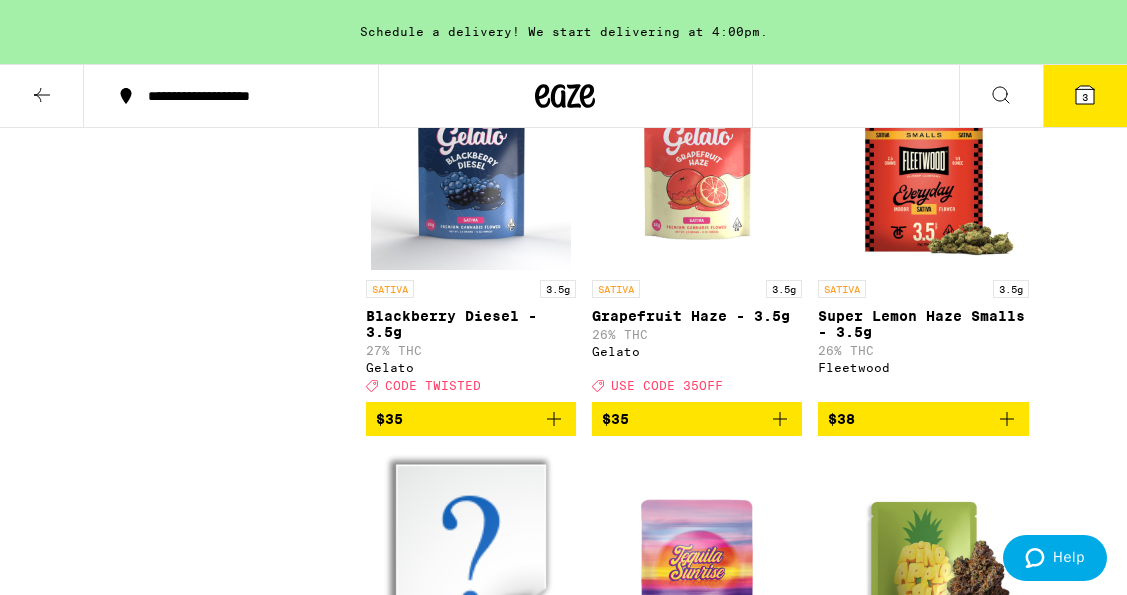 scroll, scrollTop: 2395, scrollLeft: 0, axis: vertical 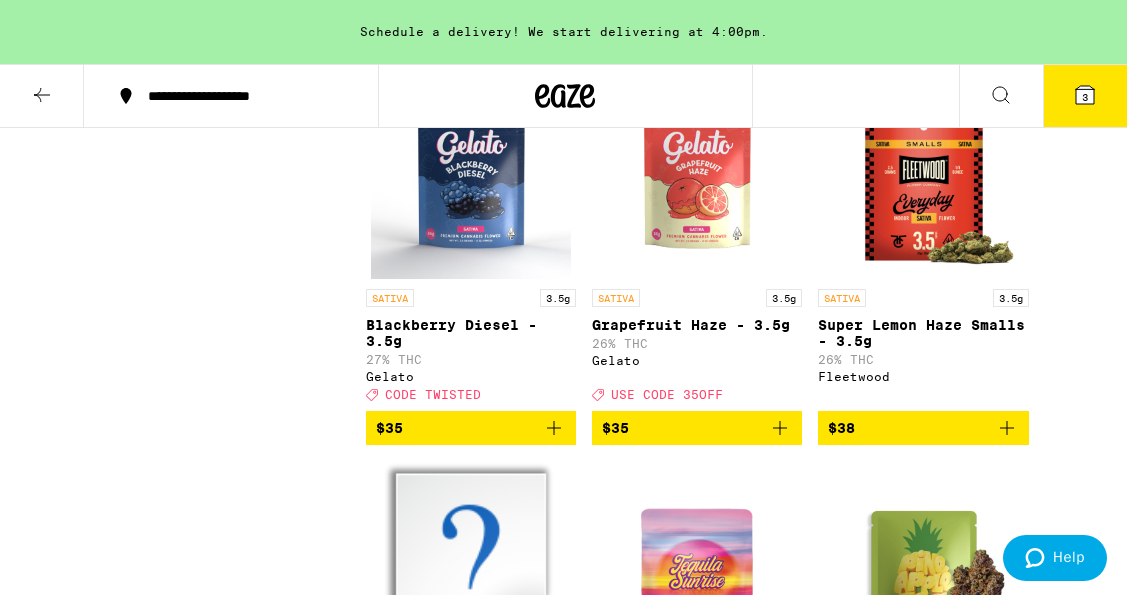 click 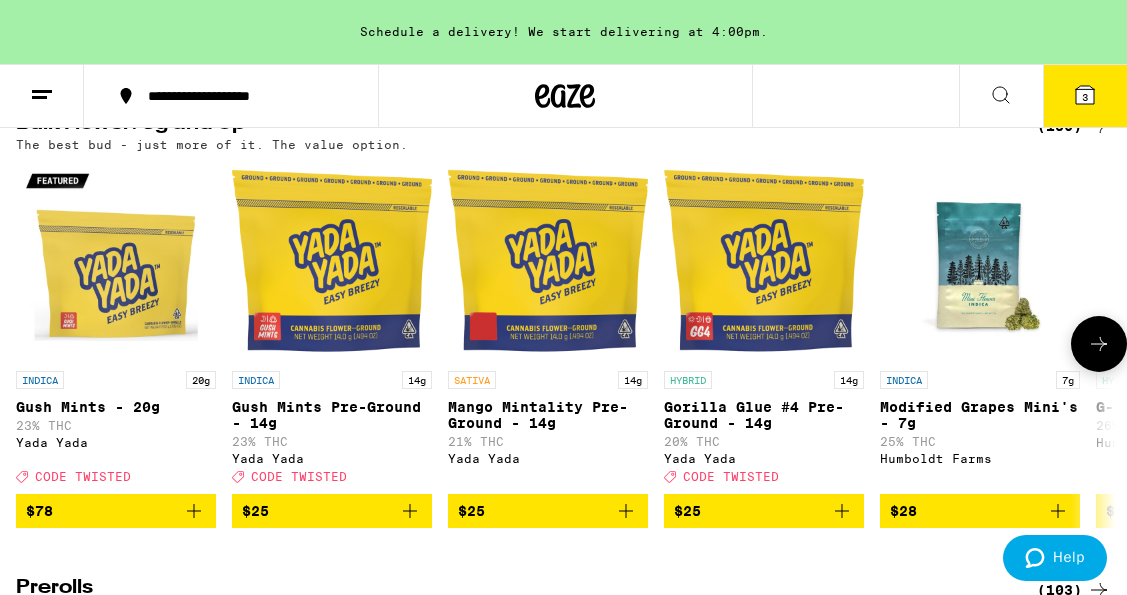 scroll, scrollTop: 666, scrollLeft: 0, axis: vertical 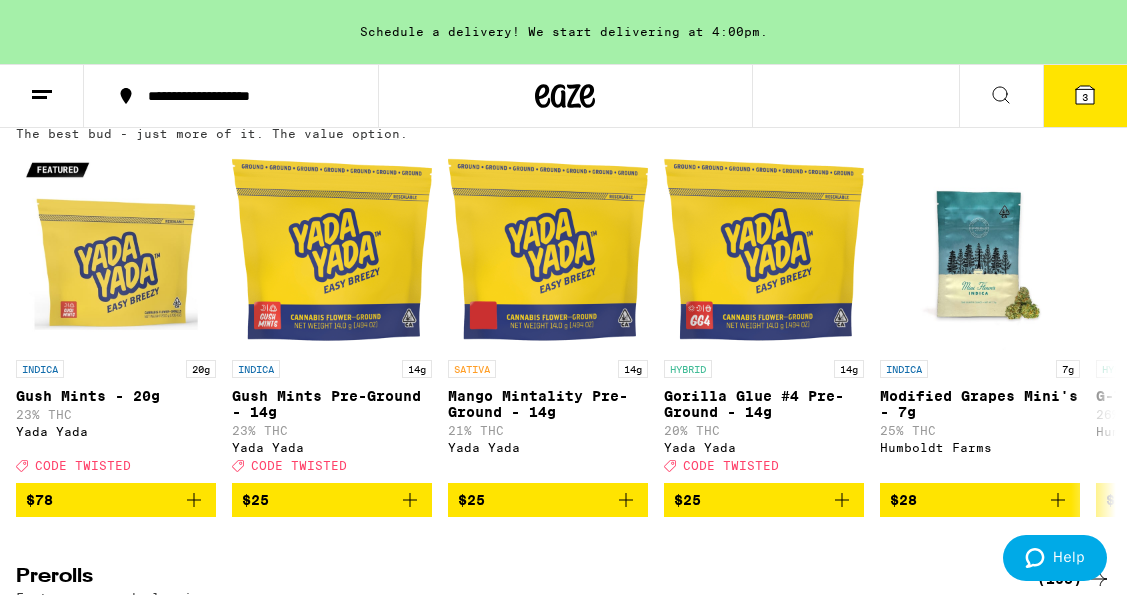click on "(156)" at bounding box center (1074, 115) 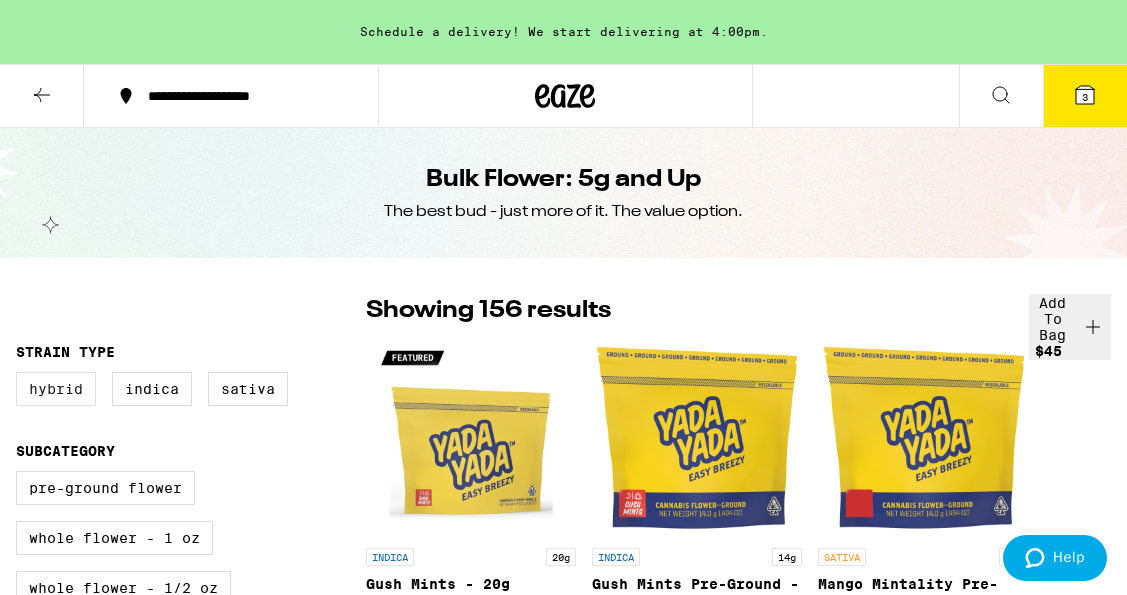 click on "Hybrid" at bounding box center (56, 389) 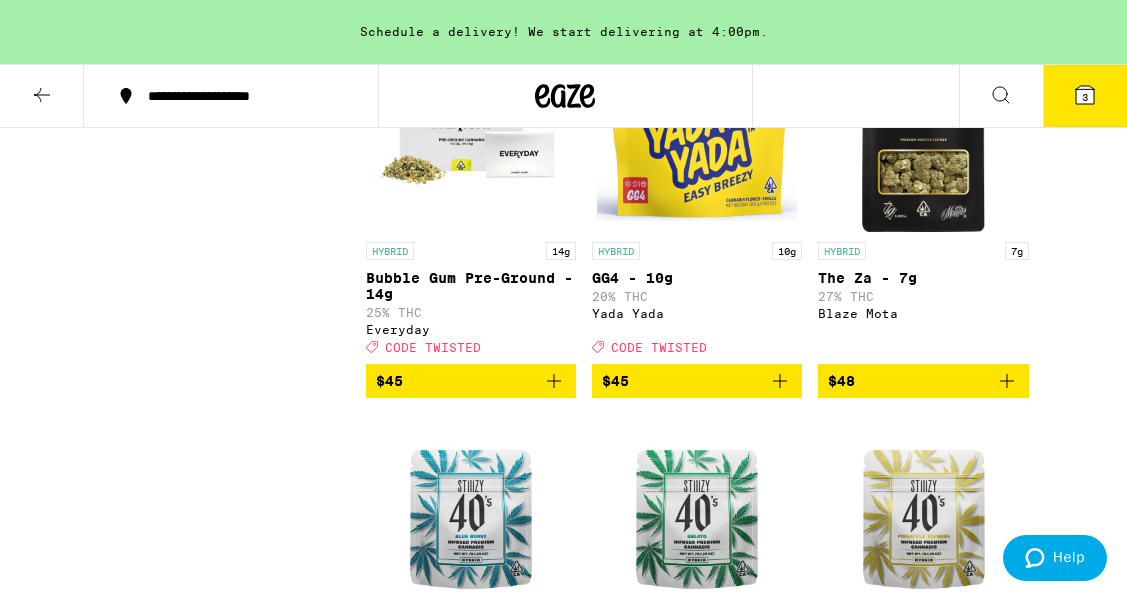 scroll, scrollTop: 1784, scrollLeft: 0, axis: vertical 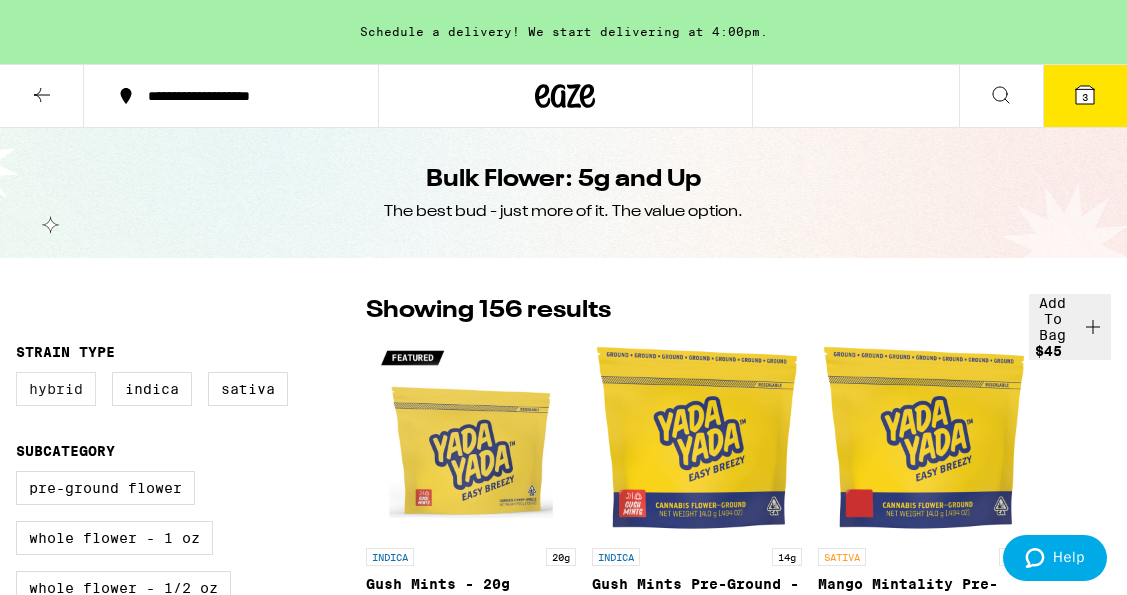 click on "Hybrid" at bounding box center (56, 389) 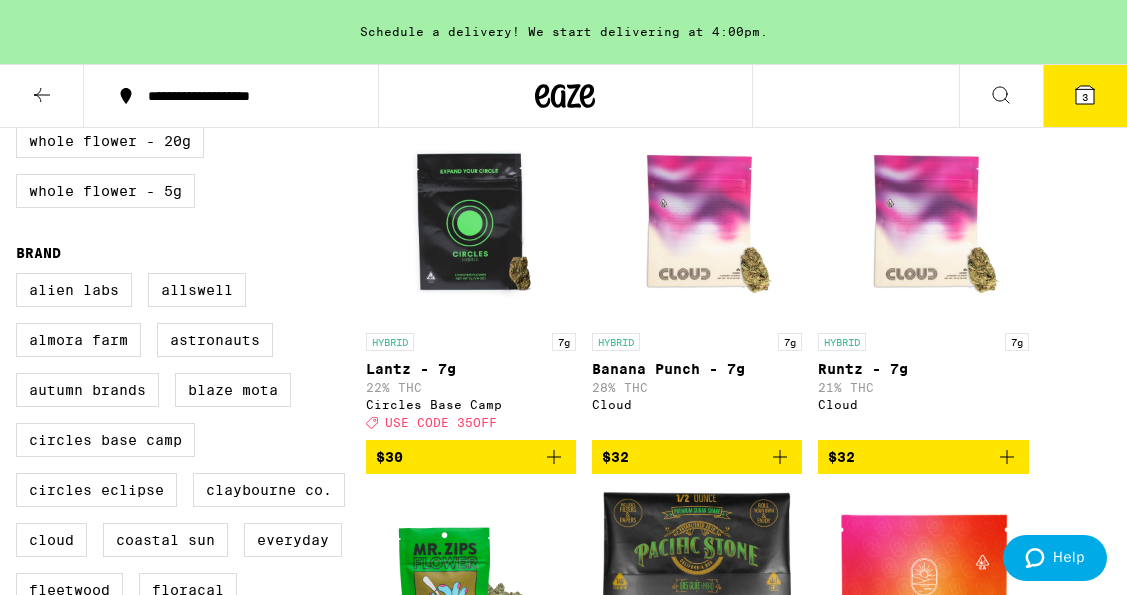 scroll, scrollTop: 604, scrollLeft: 0, axis: vertical 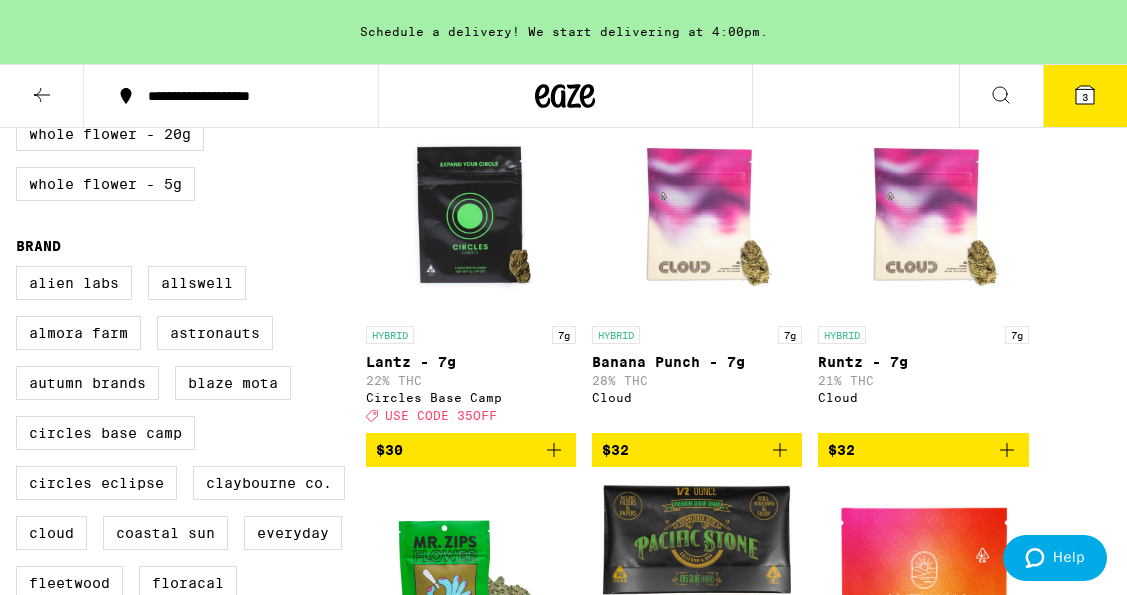 click 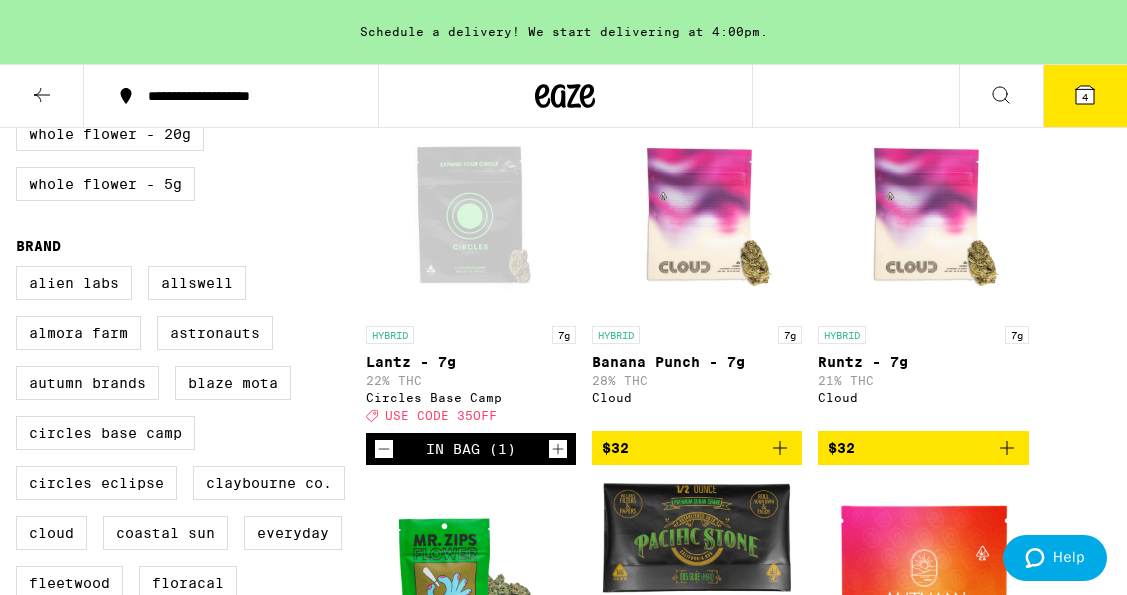 click on "4" at bounding box center [1085, 96] 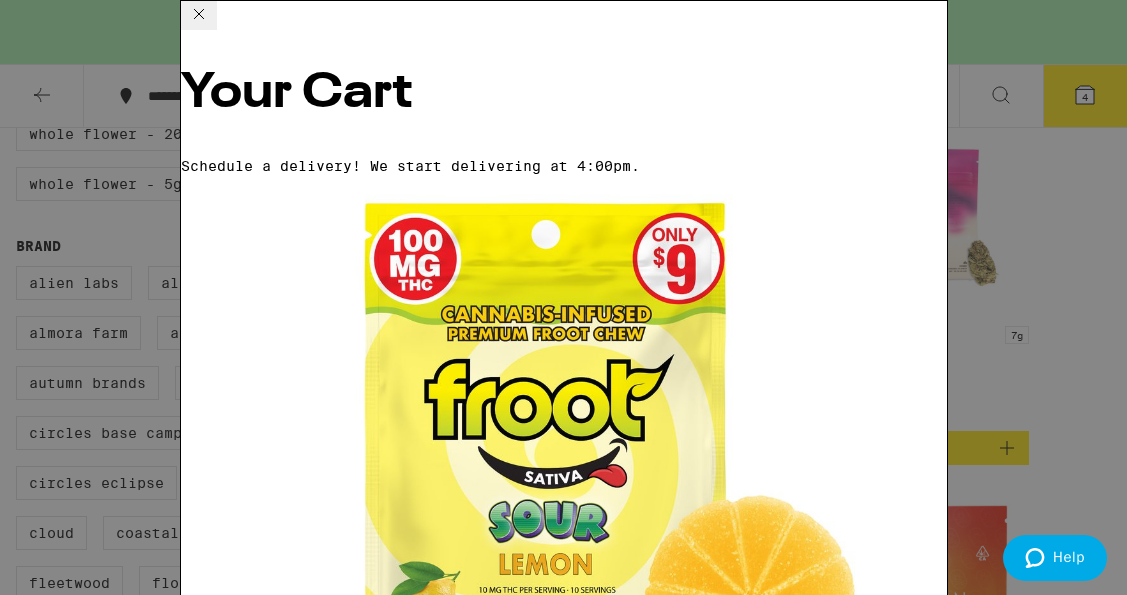 scroll, scrollTop: 228, scrollLeft: 0, axis: vertical 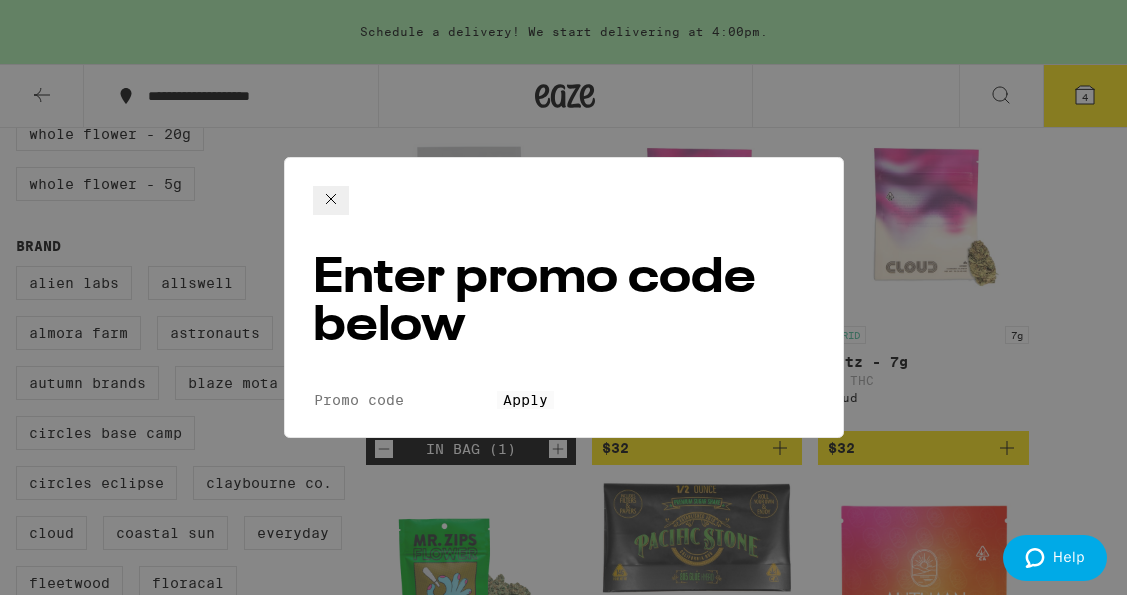 click on "Promo Code" at bounding box center (405, 400) 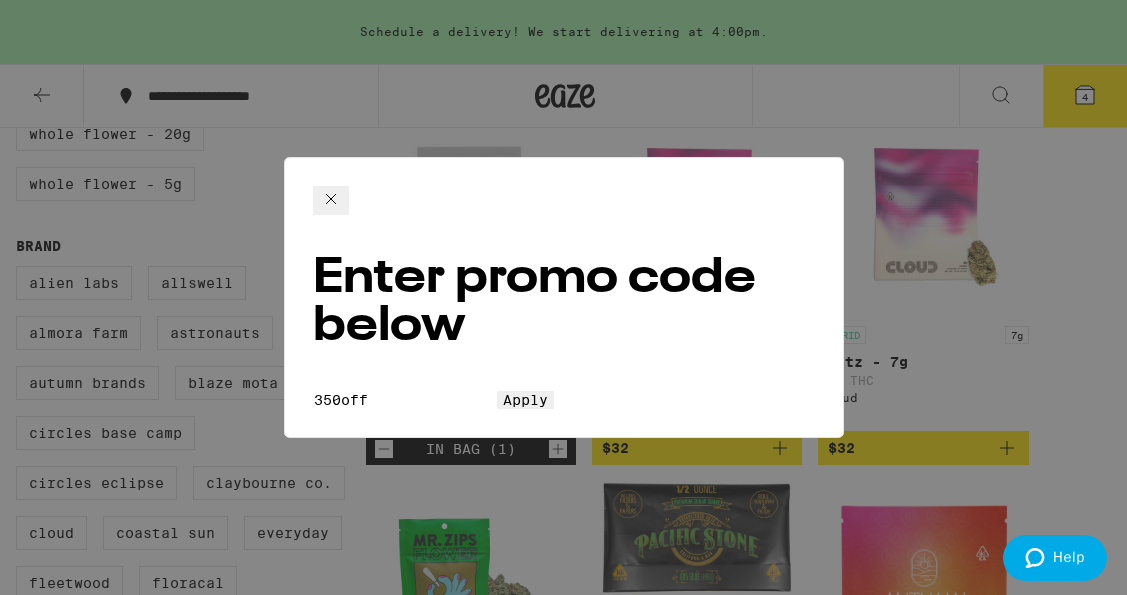type on "350off" 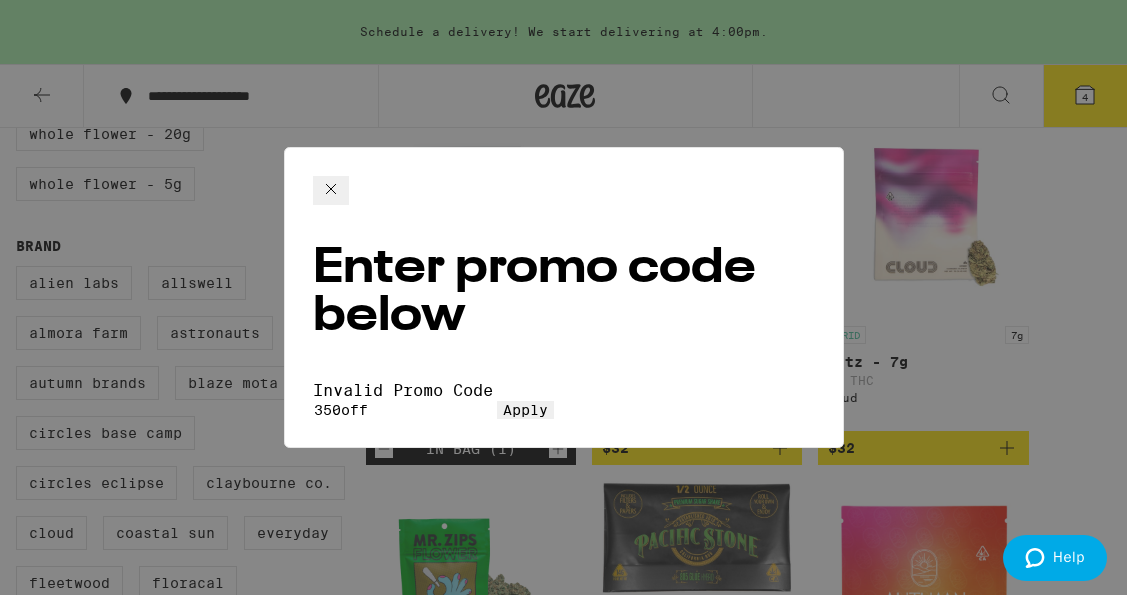 click 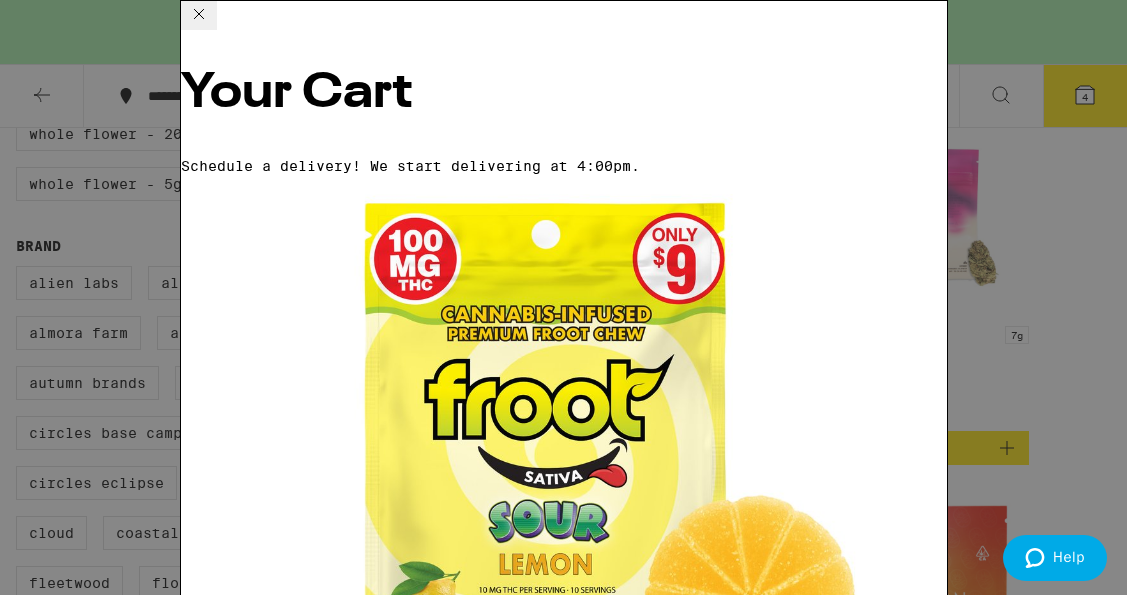 scroll, scrollTop: 32, scrollLeft: 0, axis: vertical 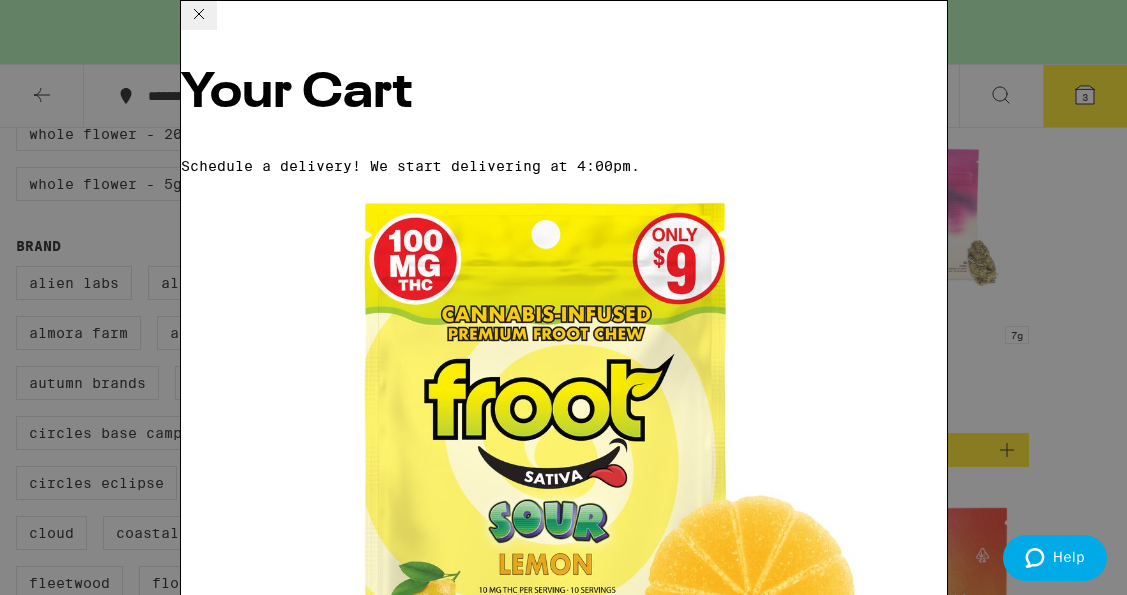 click on "Your Cart Schedule a delivery! We start delivering at 4:00pm. Sour Lemon Gummy Single - 100mg Froot $9 1 Mango Mintality - 20g Yada Yada $78 1 Jack Attack Diamond Infused - 1g Everyday $30 1 You may also like... SATIVA 14g Strawberry Shortcake - 14g Cloud $60 SATIVA 7g Sunshine Punch - 7g Mr. Zips $32 SATIVA 7g Amnesia Lemon - 7g Cloud $32 SATIVA 14g Gelonade - 14g Circles Base Camp $55 SATIVA 1g Super Sour Diesel - 1g Punch Edibles $23 SATIVA 1g Strawberry Daze - 1g Surplus $20 HYBRID 7g 805 Glue - 7g Pacific Stone $40 INDICA 4g Kush Mints - 4g Lowell Farms Deal Created with Sketch. USE CODE 35OFF $33 HYBRID 4g Double Mintz - 4g Lowell Farms Deal Created with Sketch. USE CODE 35OFF $33 INDICA 3.5g Garlic Dreams Smalls - 3.5g Everyday Deal Created with Sketch. CODE TWISTED $35 Subtotal $117.00 Delivery $5.00 Free delivery for $75+ orders! Taxes & Fees More Info $42.00 Credit -$20.00 Order Total $139.00 ⚠️ www.P65Warnings.ca.gov Apply Promo Checkout" at bounding box center [563, 297] 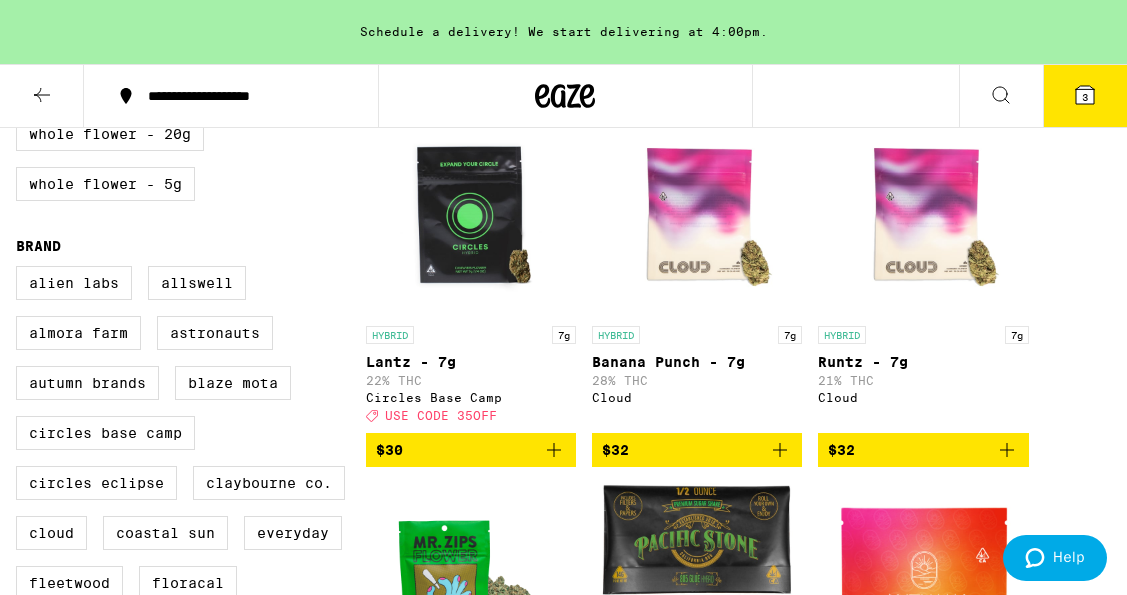 click 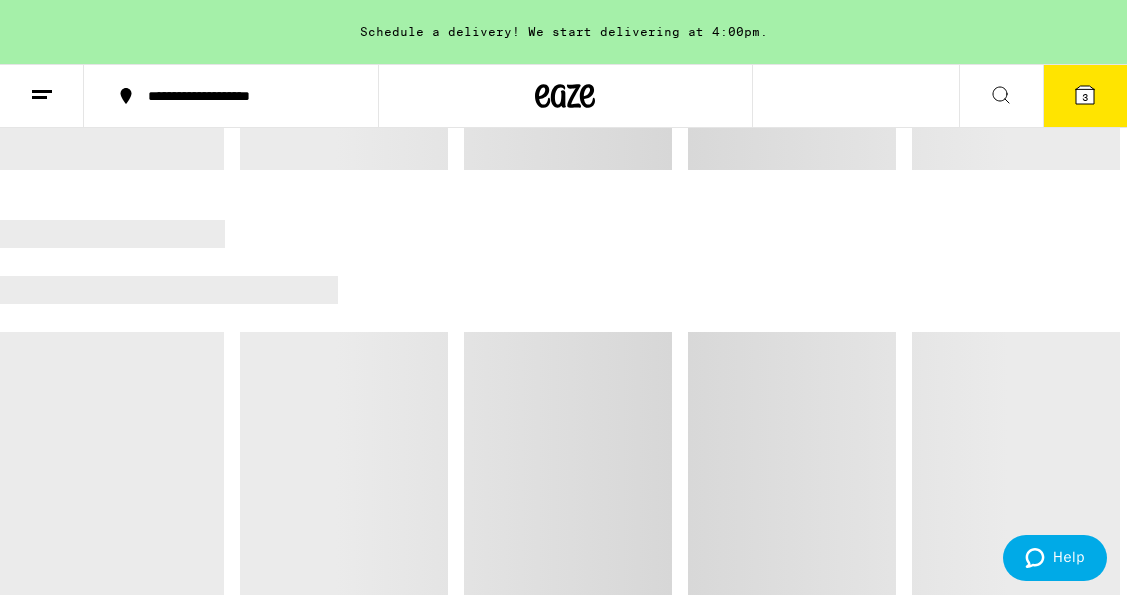 scroll, scrollTop: 0, scrollLeft: 0, axis: both 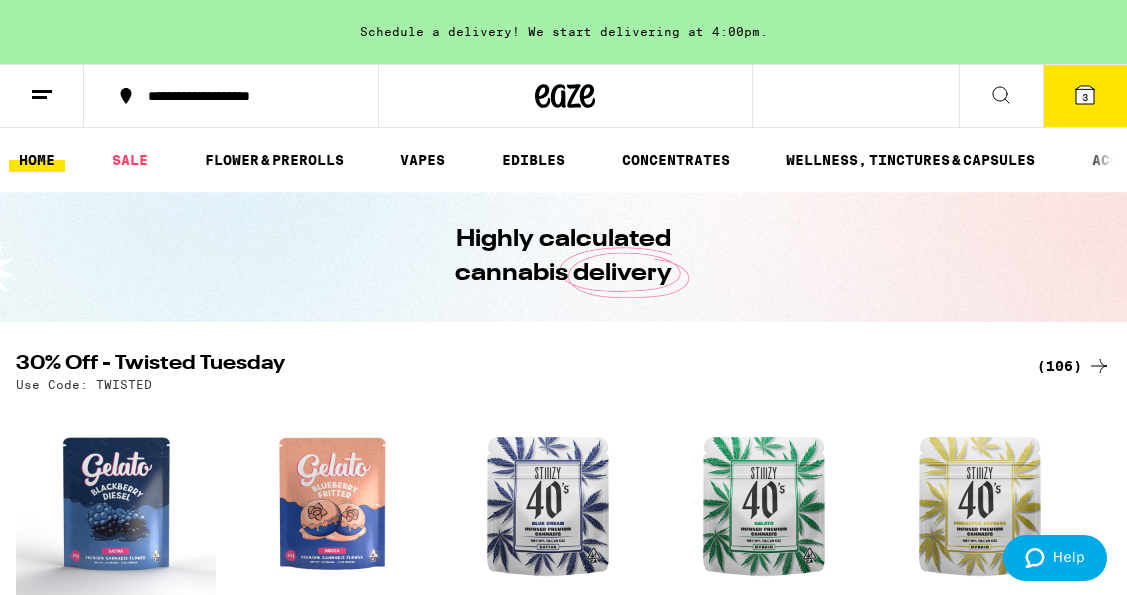 click 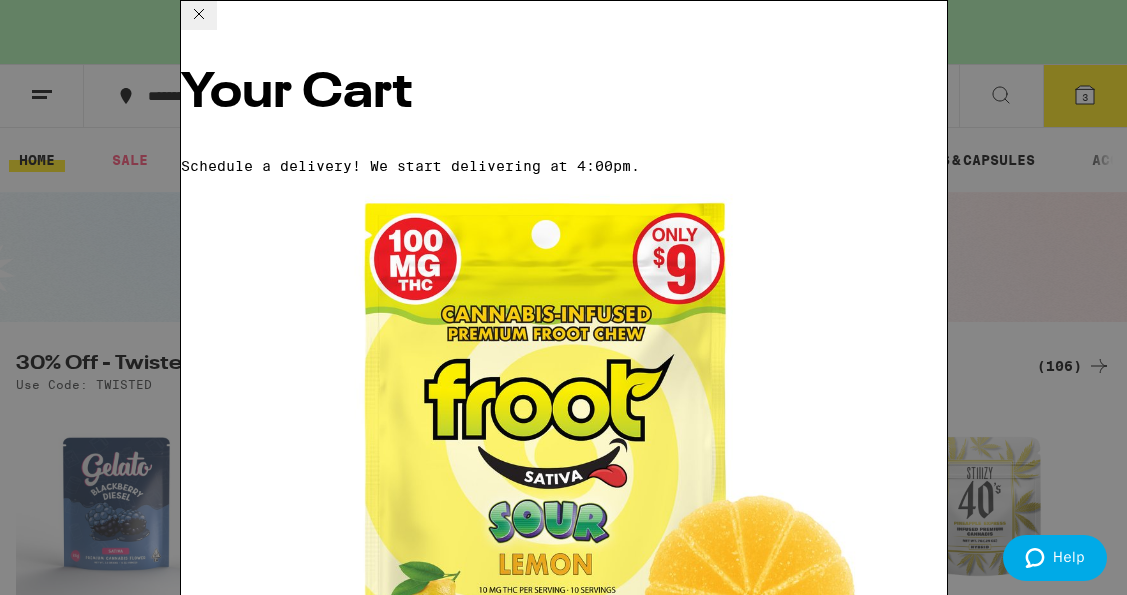 click on "Apply Promo" at bounding box center (236, 2848) 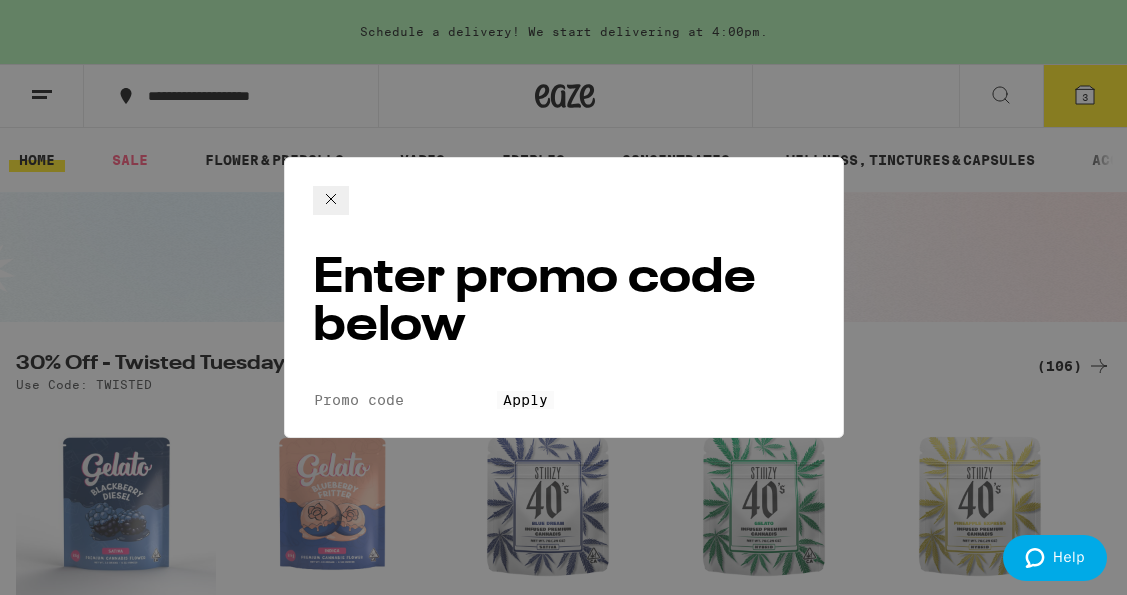 click on "Promo Code" at bounding box center (405, 400) 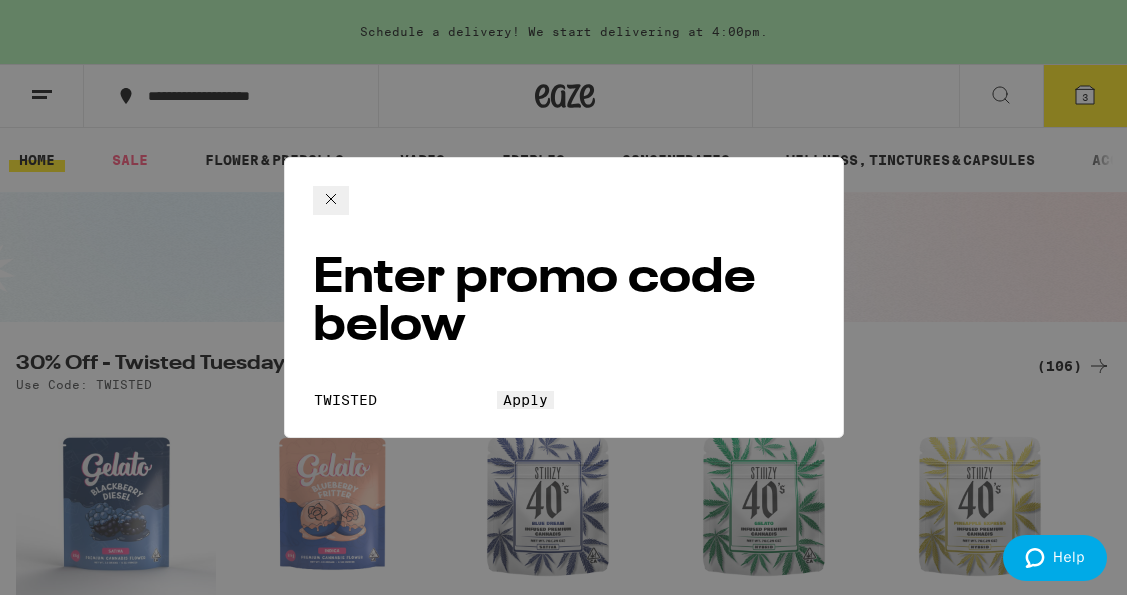 scroll, scrollTop: 0, scrollLeft: 0, axis: both 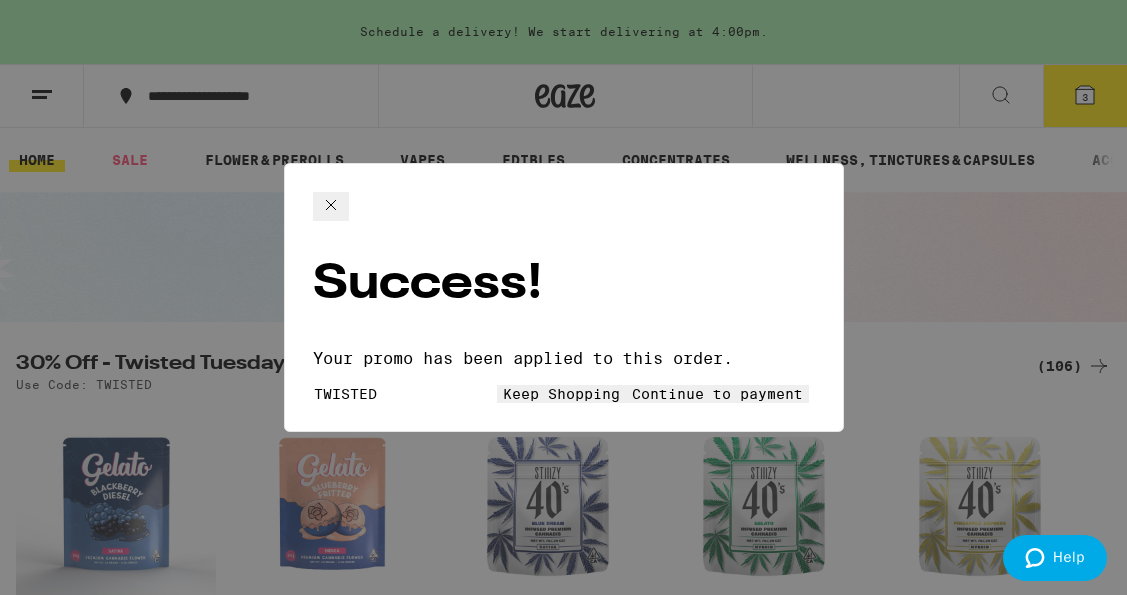 click on "Continue to payment" at bounding box center [717, 394] 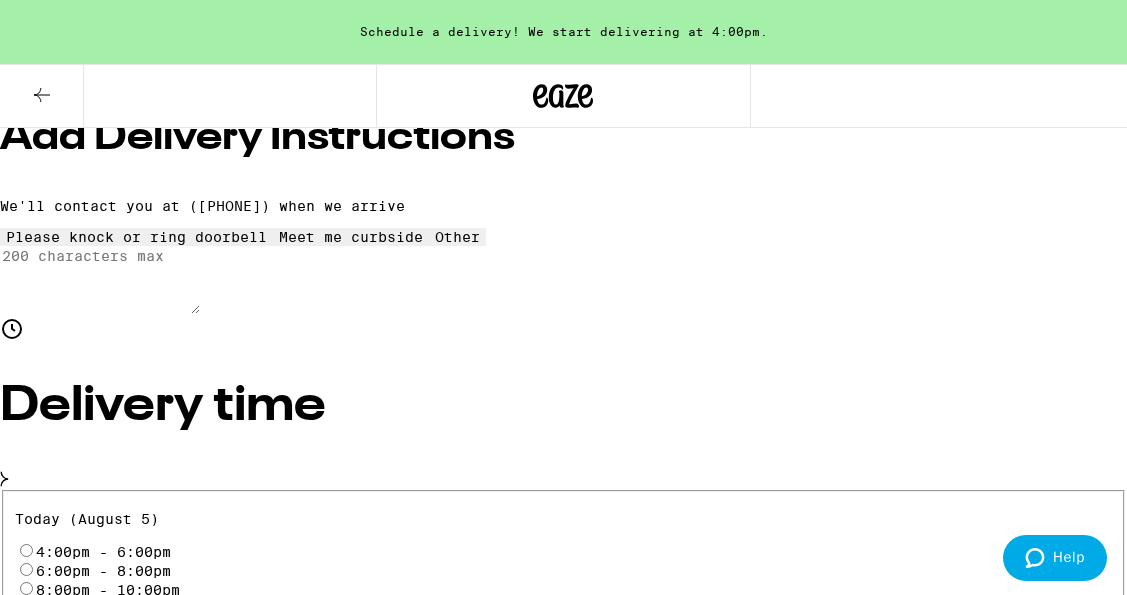 scroll, scrollTop: 376, scrollLeft: 0, axis: vertical 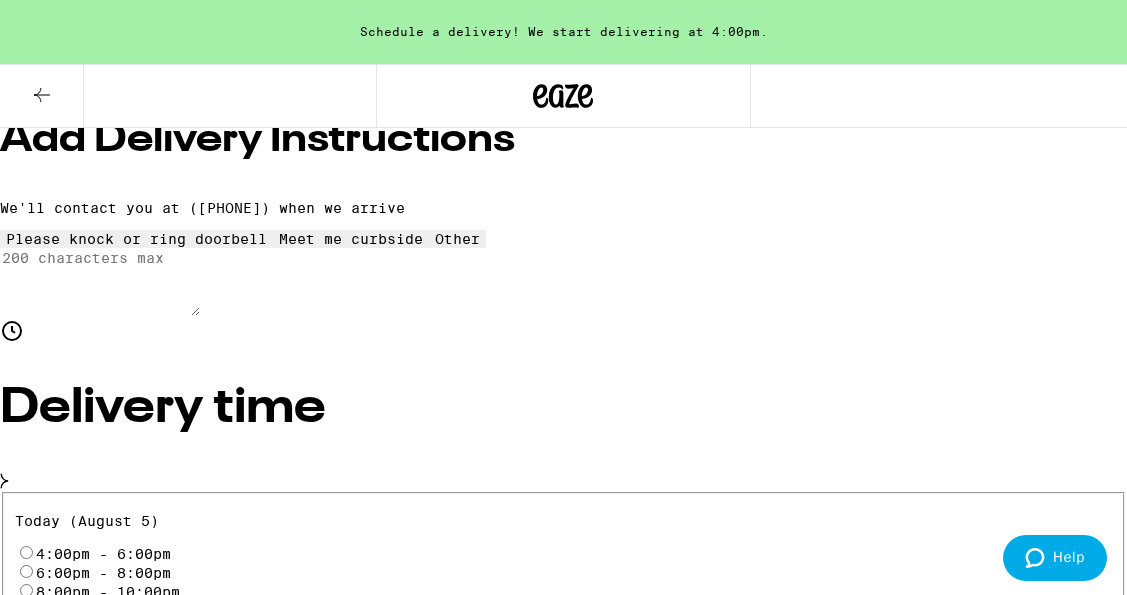 click on "4:00pm - 6:00pm" at bounding box center (26, 552) 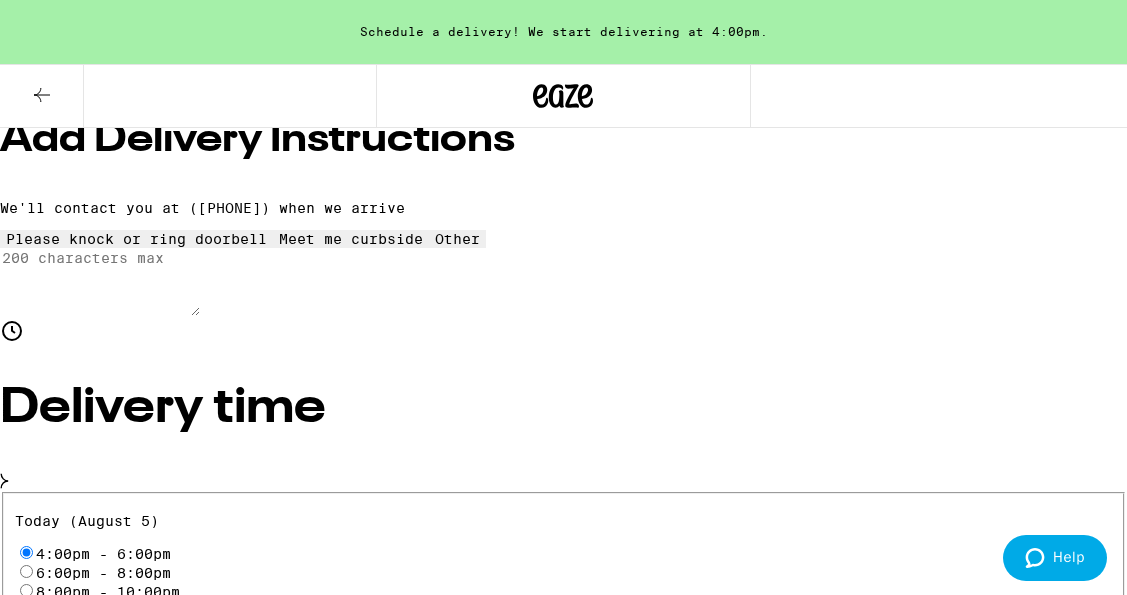 radio on "true" 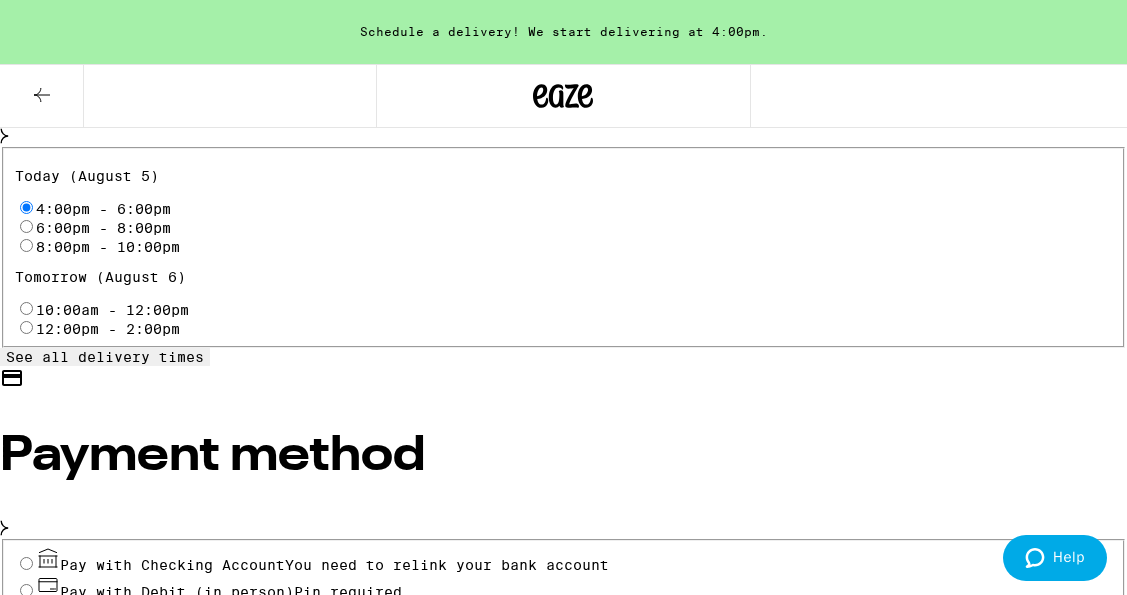 scroll, scrollTop: 732, scrollLeft: 0, axis: vertical 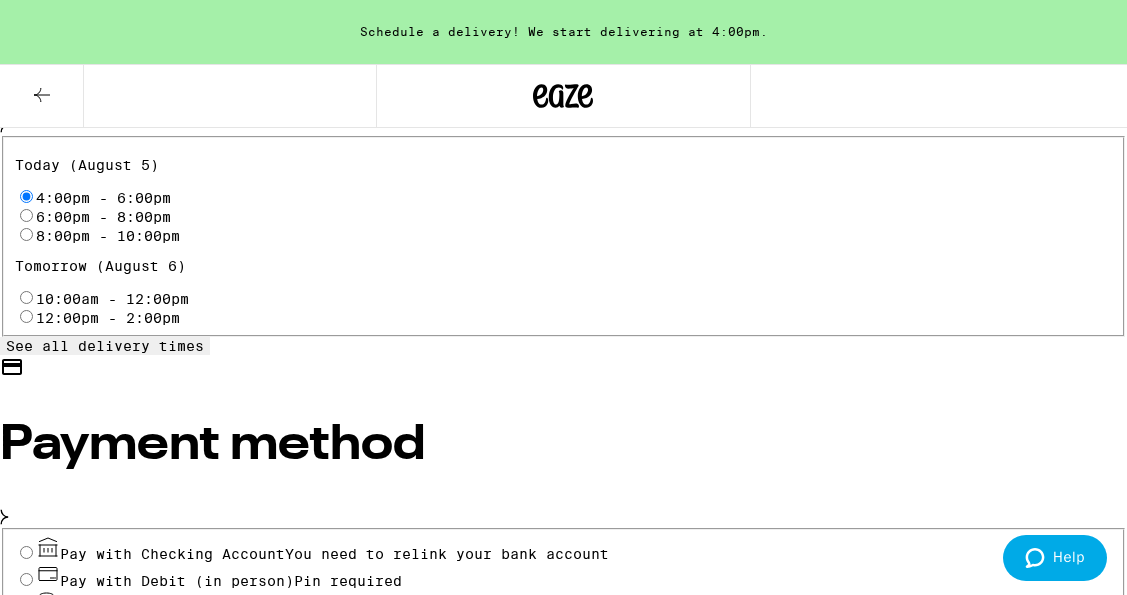 click on "Cash (in person)" at bounding box center (26, 606) 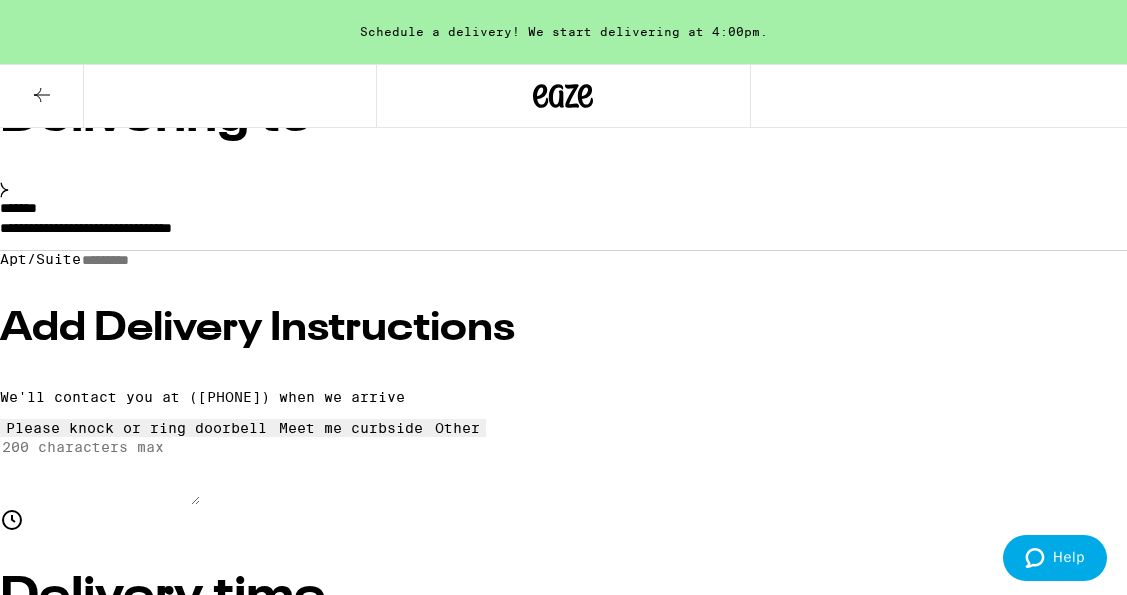 scroll, scrollTop: 175, scrollLeft: 0, axis: vertical 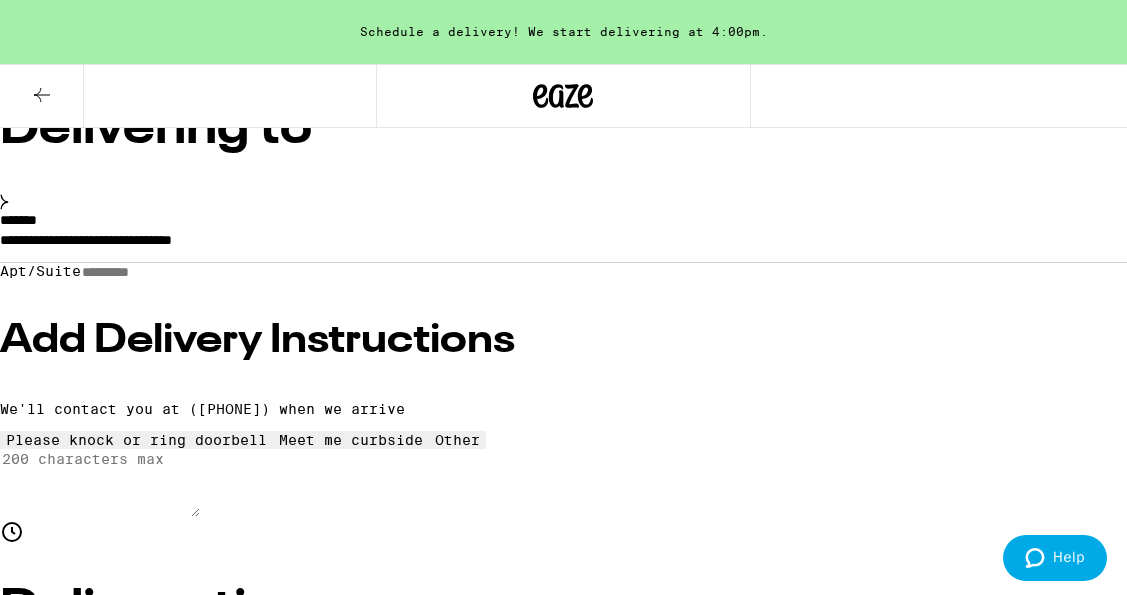 click on "Add Delivery Instructions" at bounding box center [563, 341] 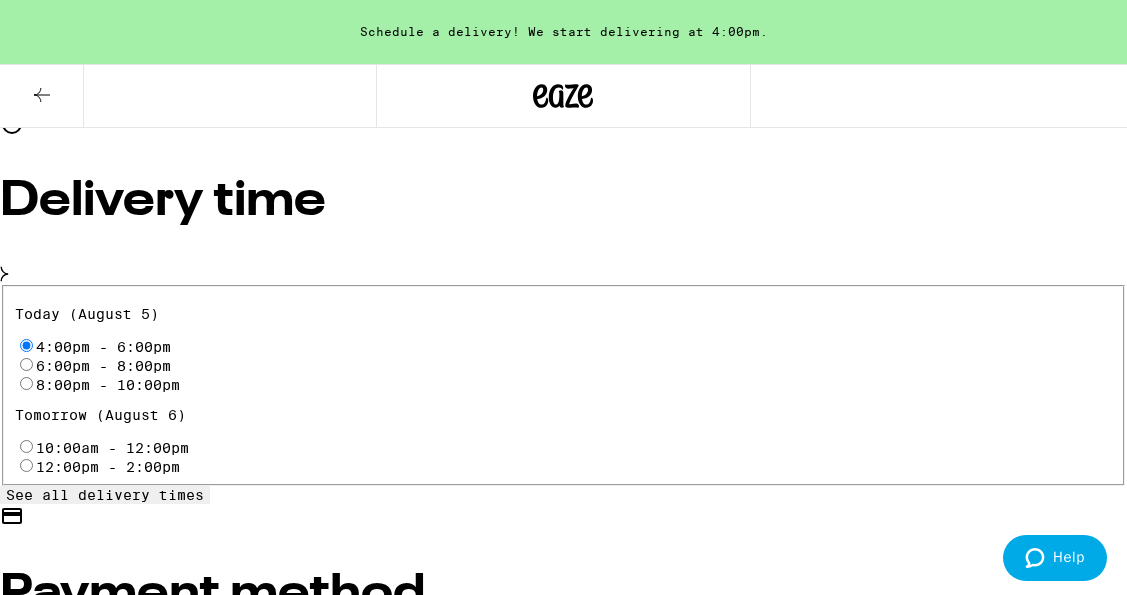 scroll, scrollTop: 620, scrollLeft: 0, axis: vertical 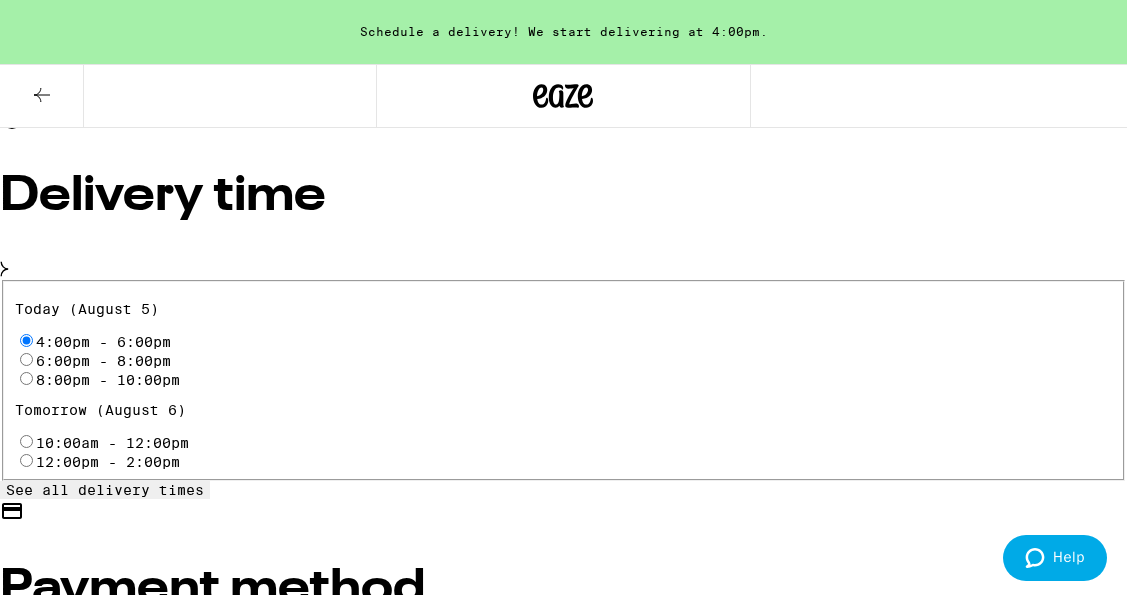 click on "See all delivery times" at bounding box center (105, 490) 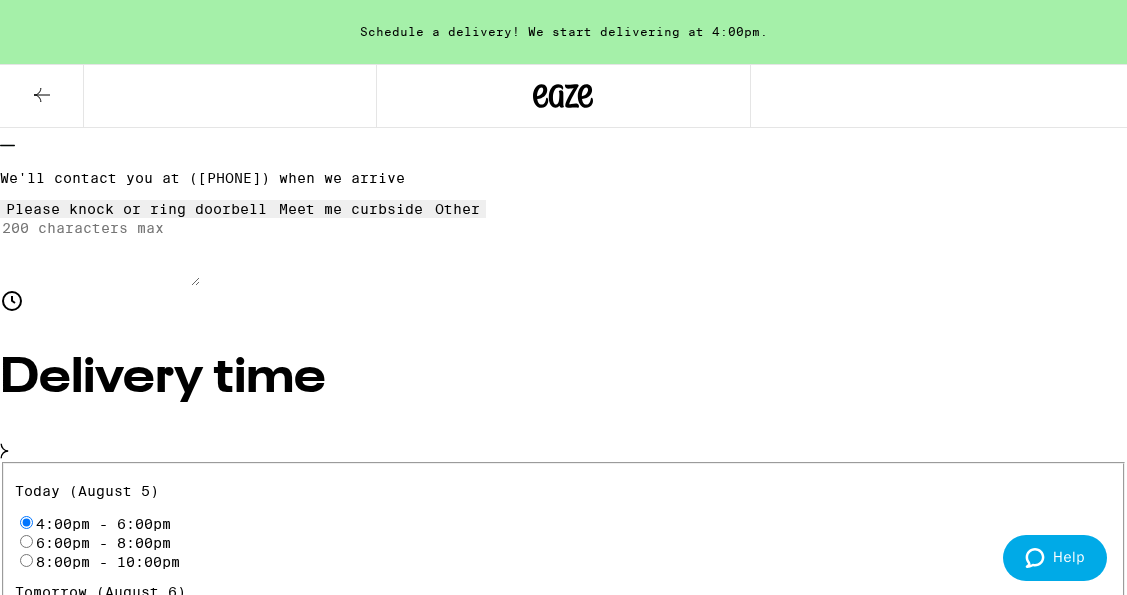 scroll, scrollTop: 435, scrollLeft: 0, axis: vertical 